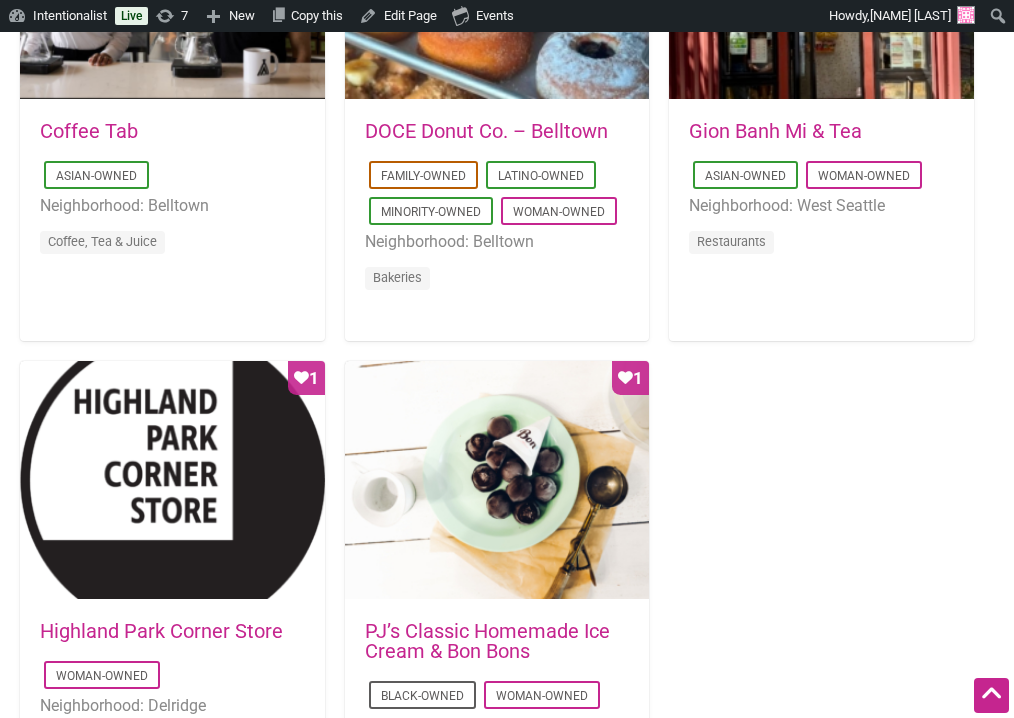 scroll, scrollTop: 1759, scrollLeft: 0, axis: vertical 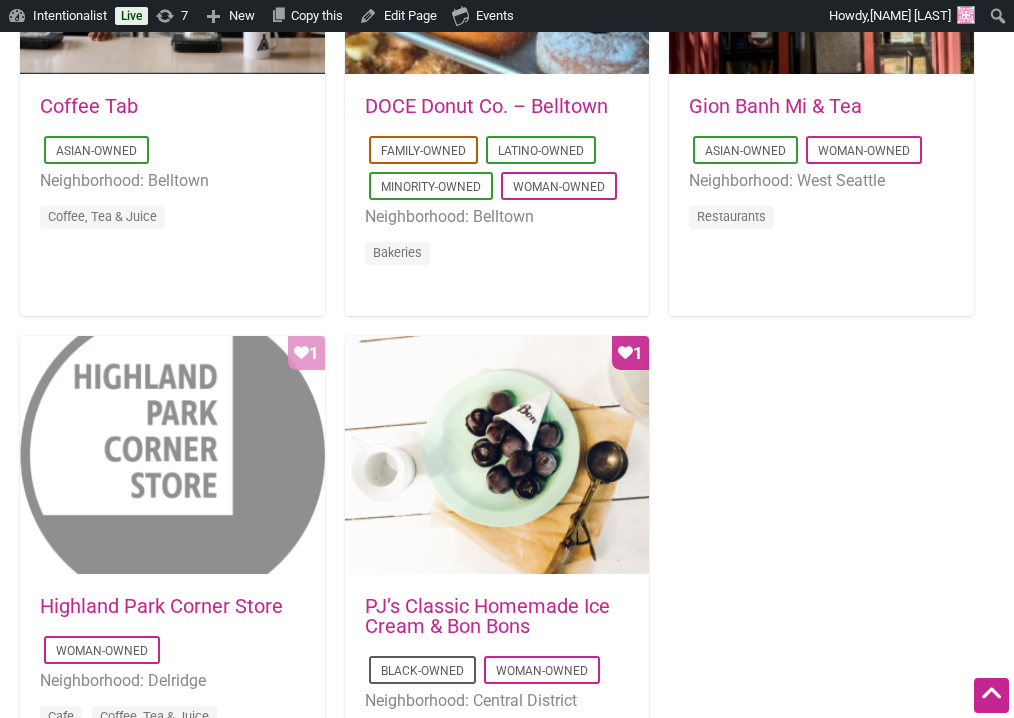 click on "Favorite Count  1" at bounding box center [172, 456] 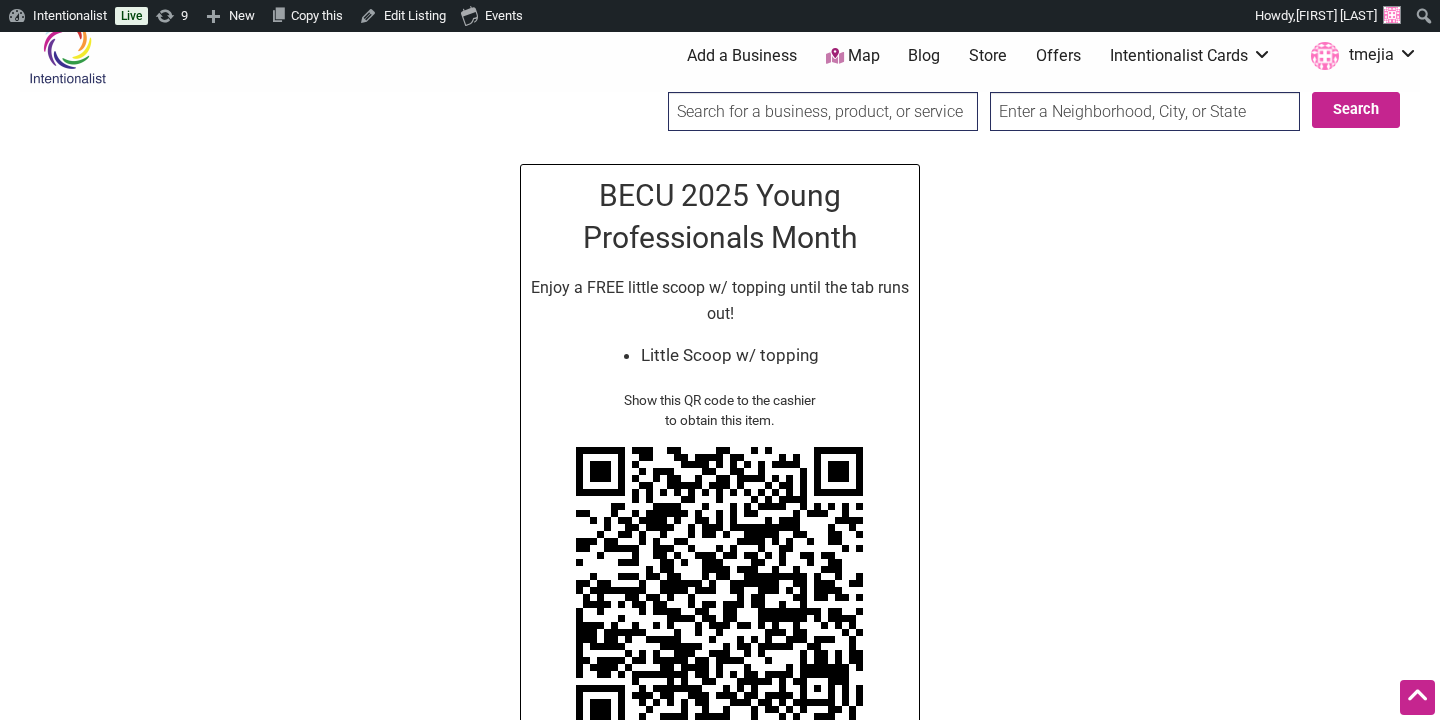 scroll, scrollTop: 0, scrollLeft: 0, axis: both 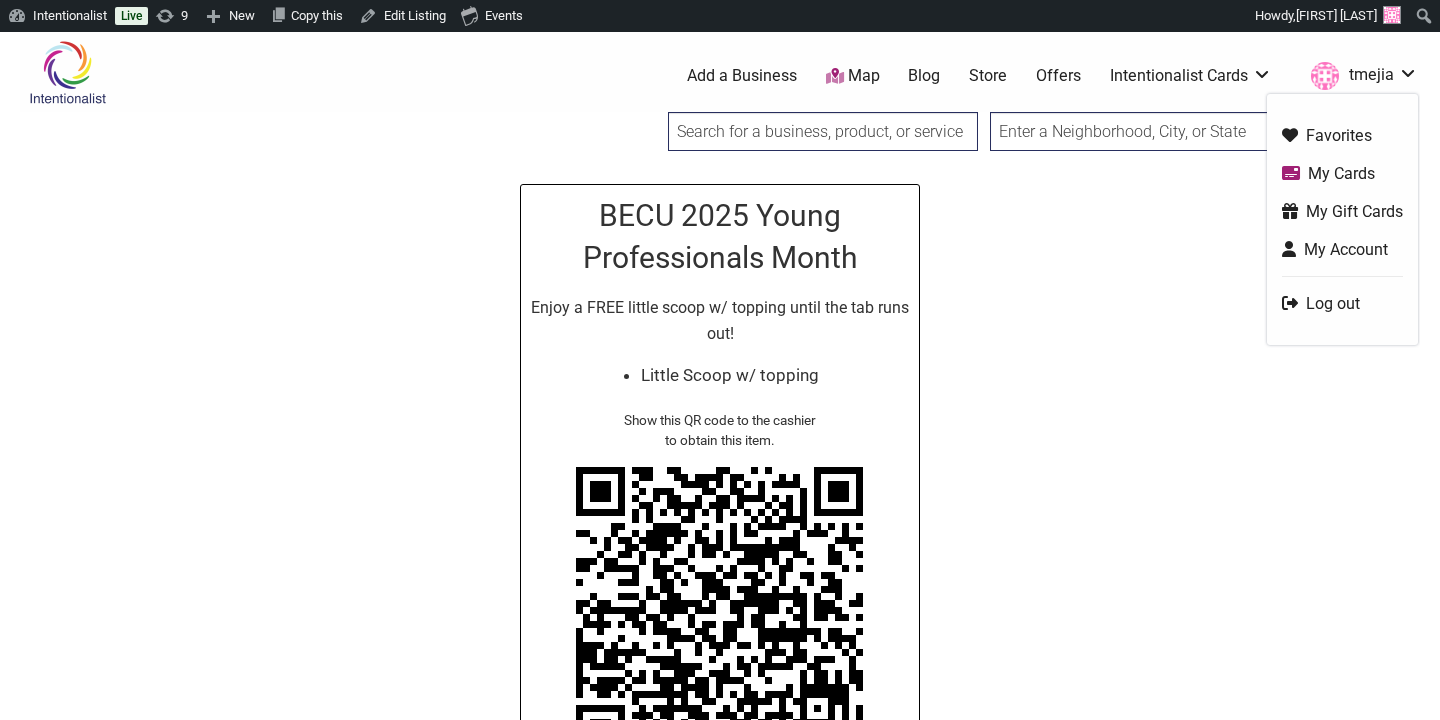 click on "My Cards" at bounding box center (1342, 173) 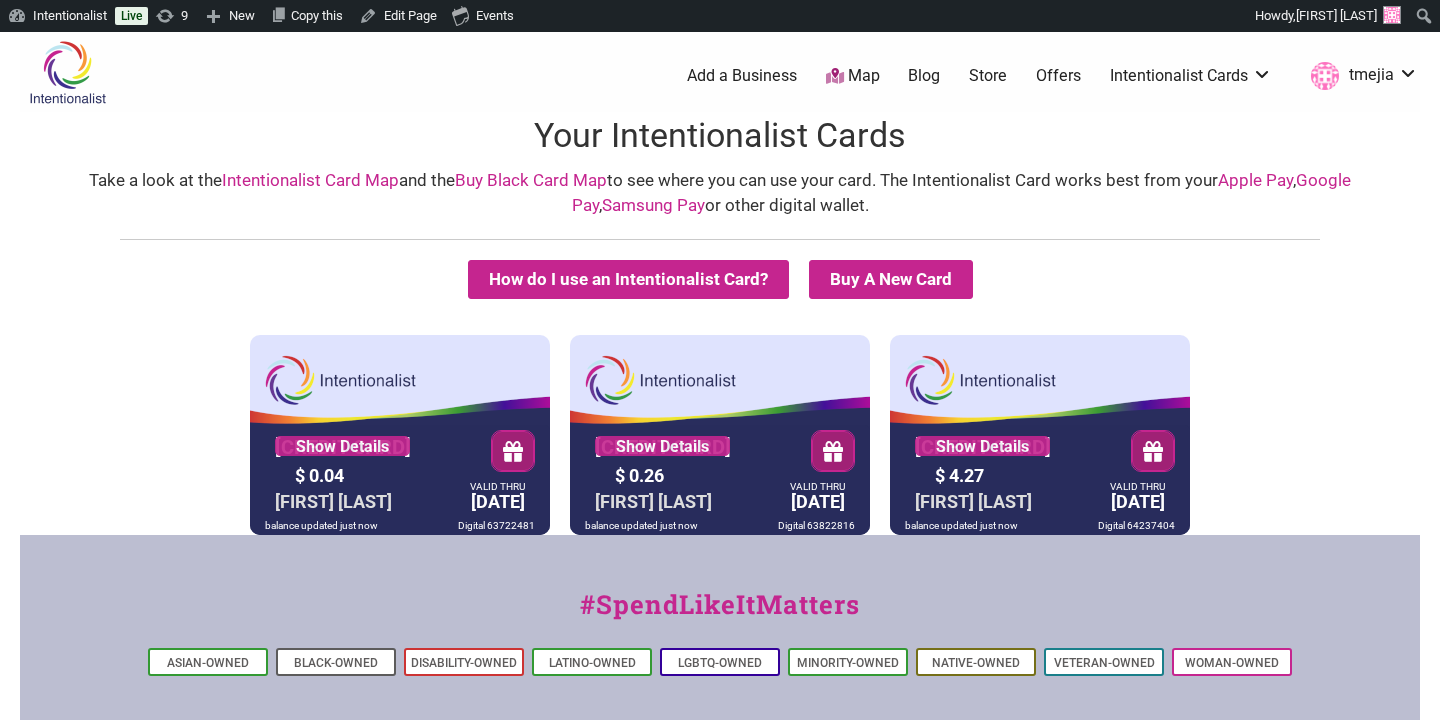scroll, scrollTop: 0, scrollLeft: 0, axis: both 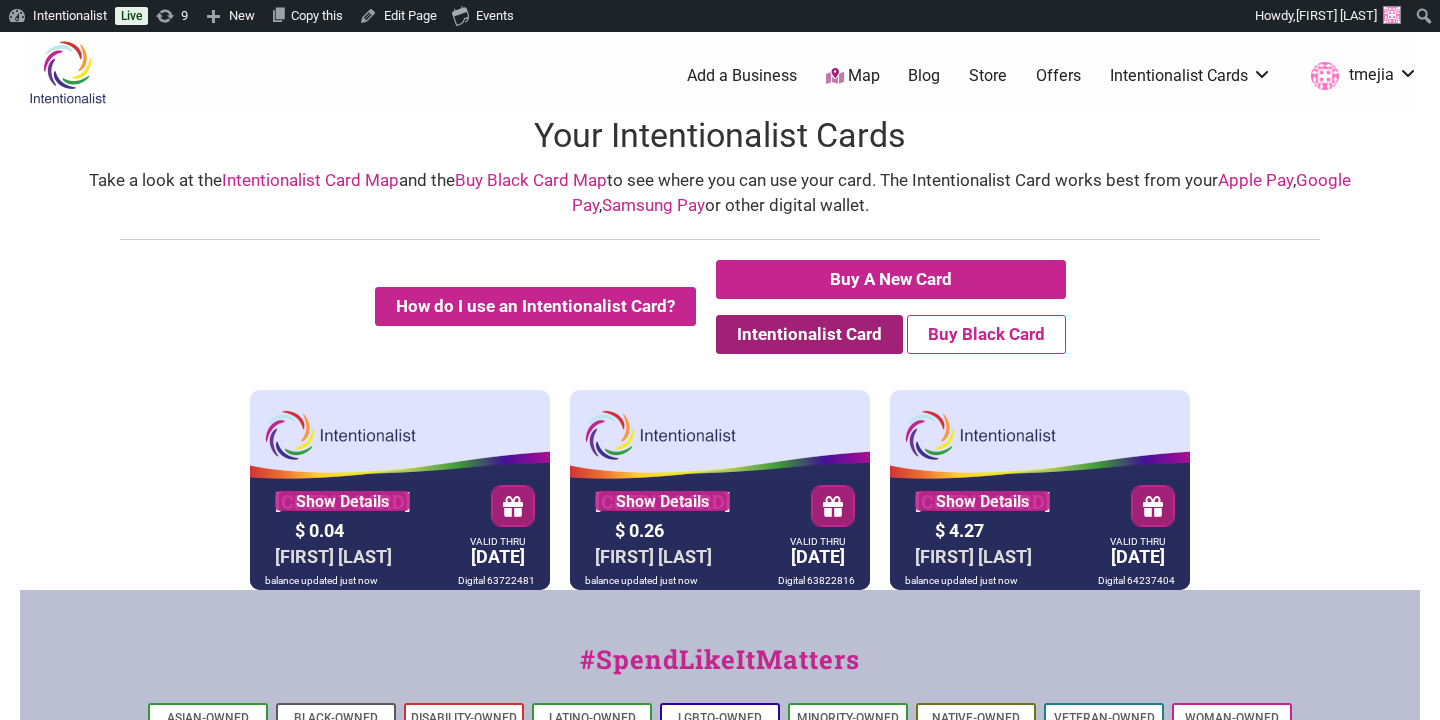 click on "Intentionalist Card" at bounding box center [809, 334] 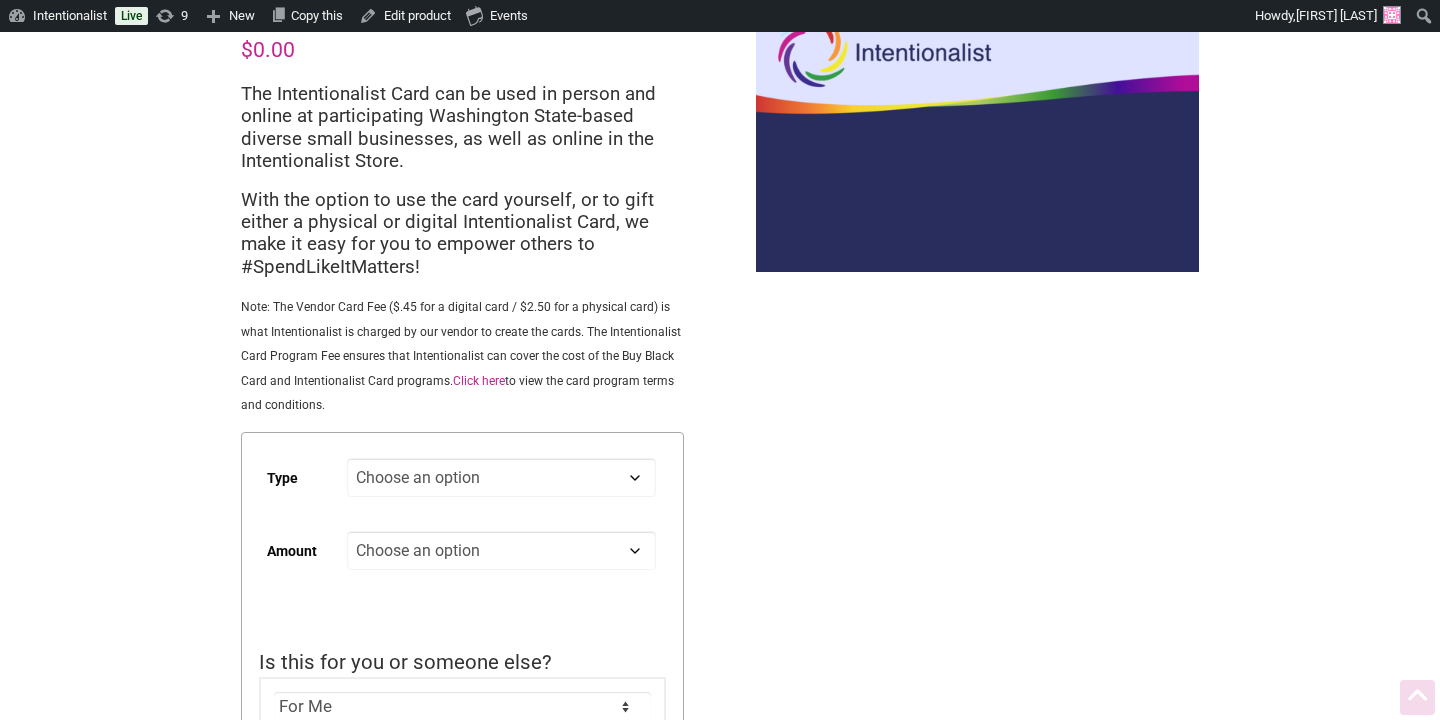 scroll, scrollTop: 222, scrollLeft: 0, axis: vertical 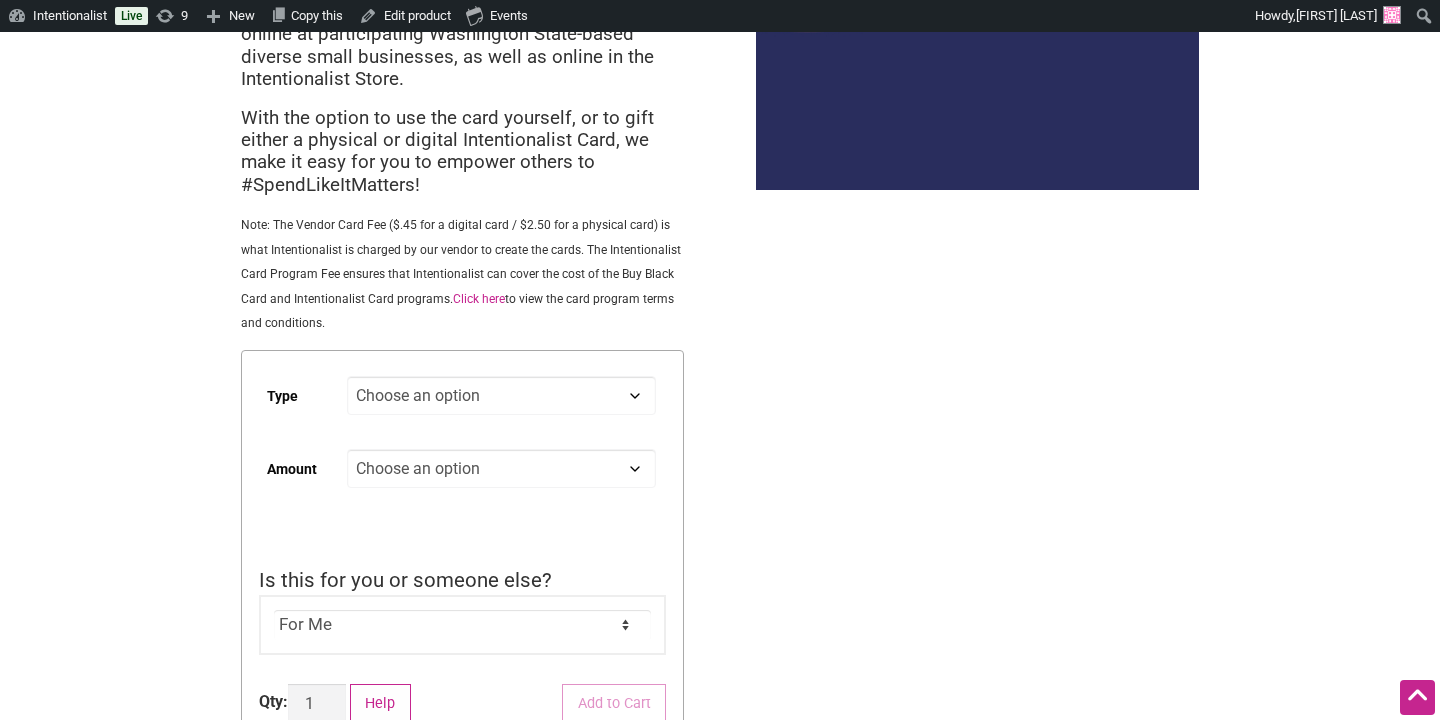 click on "Choose an option Digital Physical" 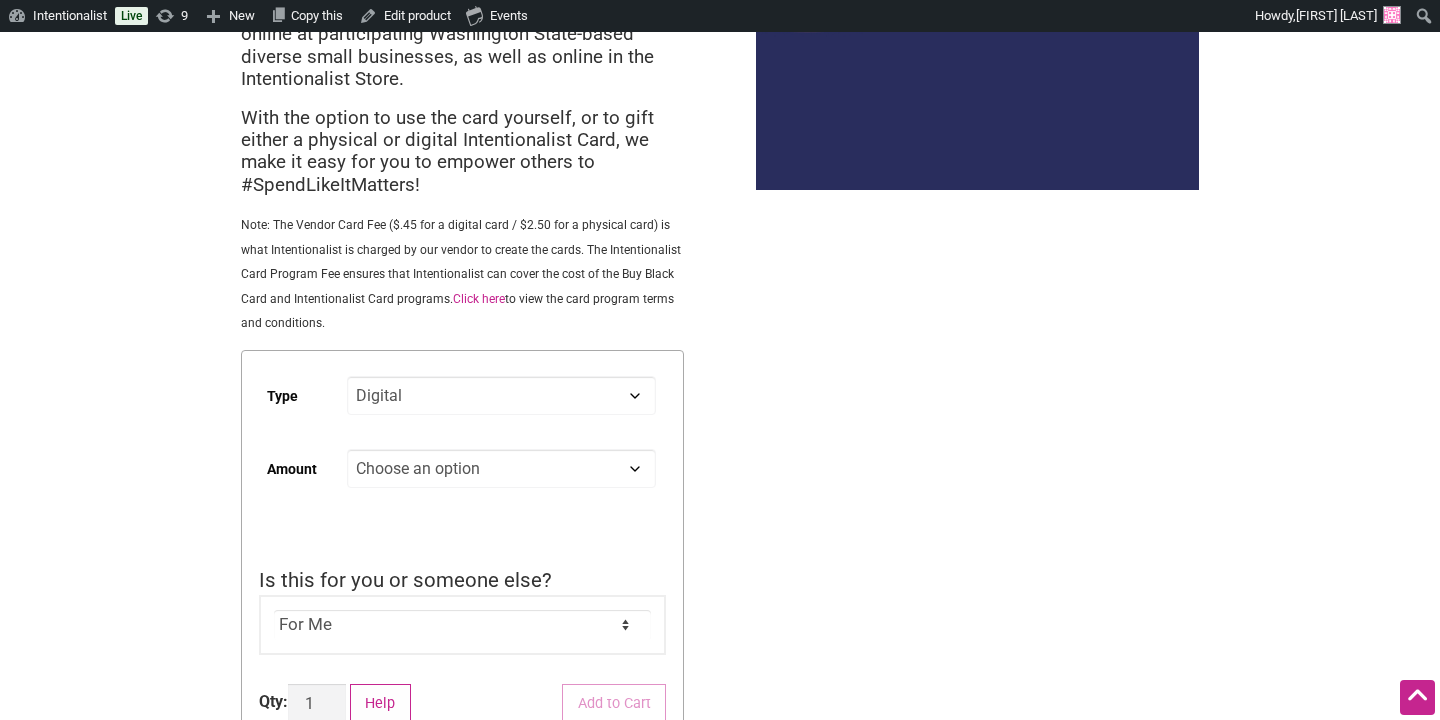 click on "Choose an option Custom 25 50 100 150 200 250 500" 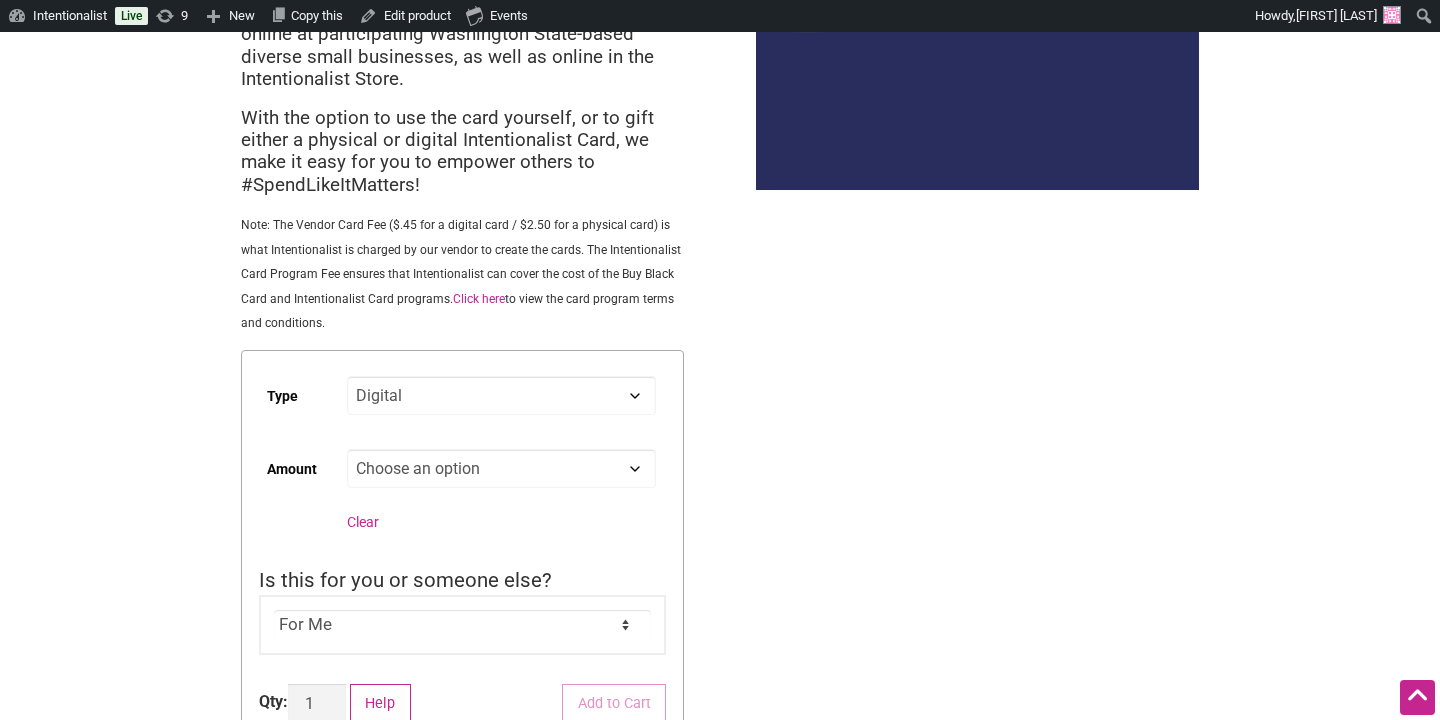 select on "50" 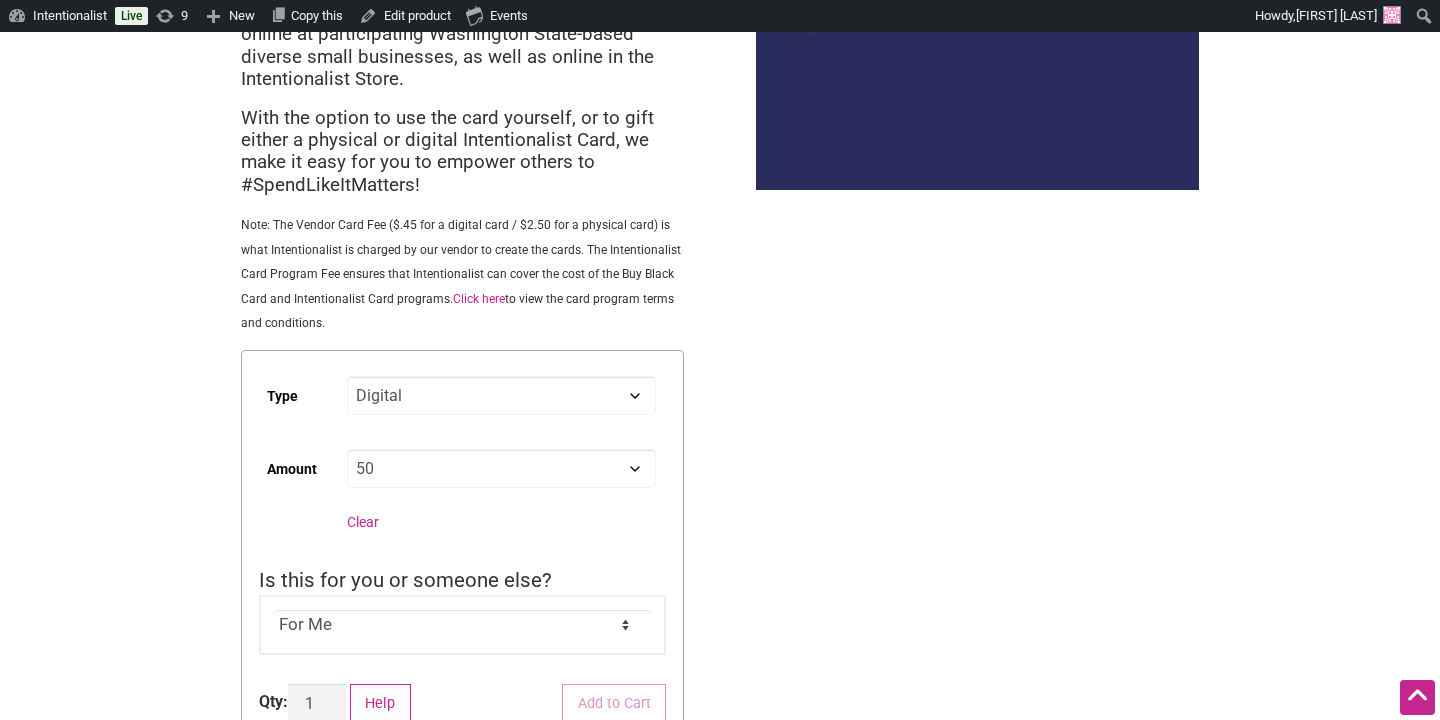 select on "Digital" 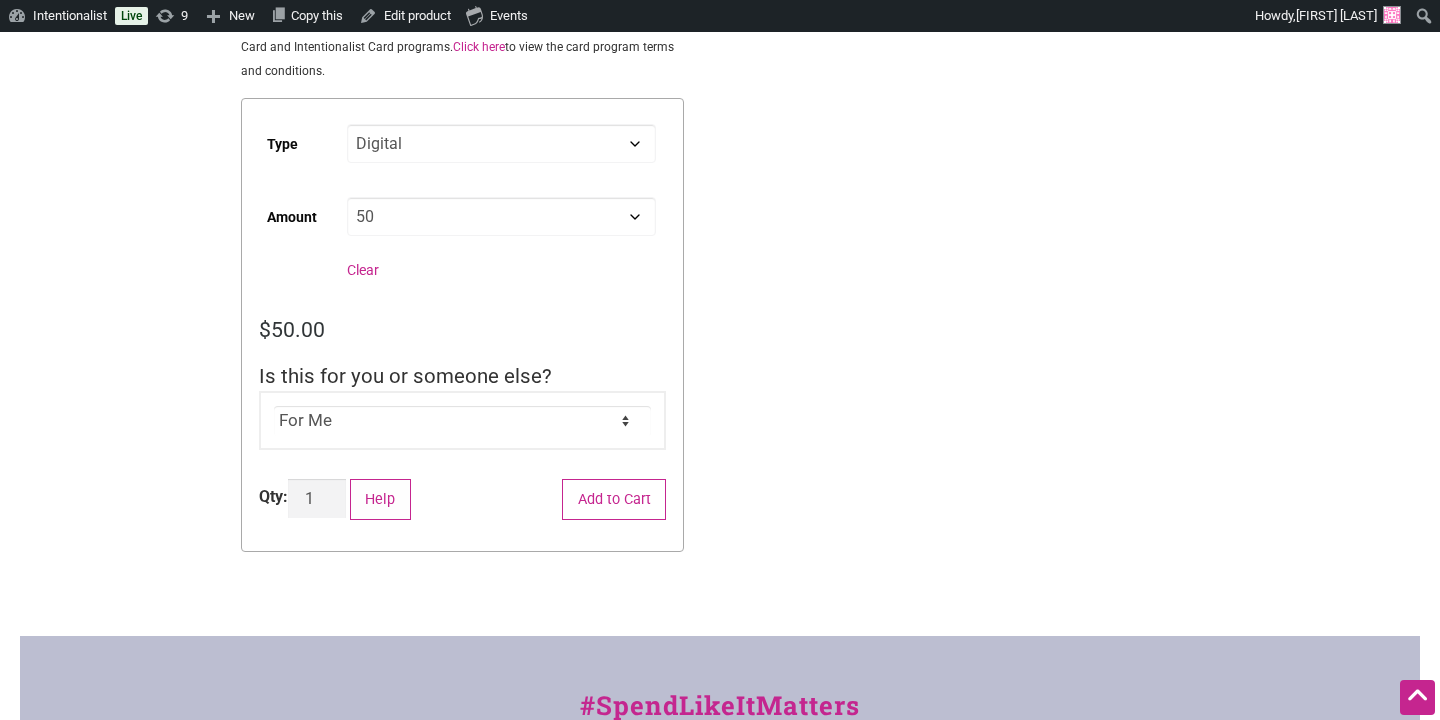 scroll, scrollTop: 475, scrollLeft: 0, axis: vertical 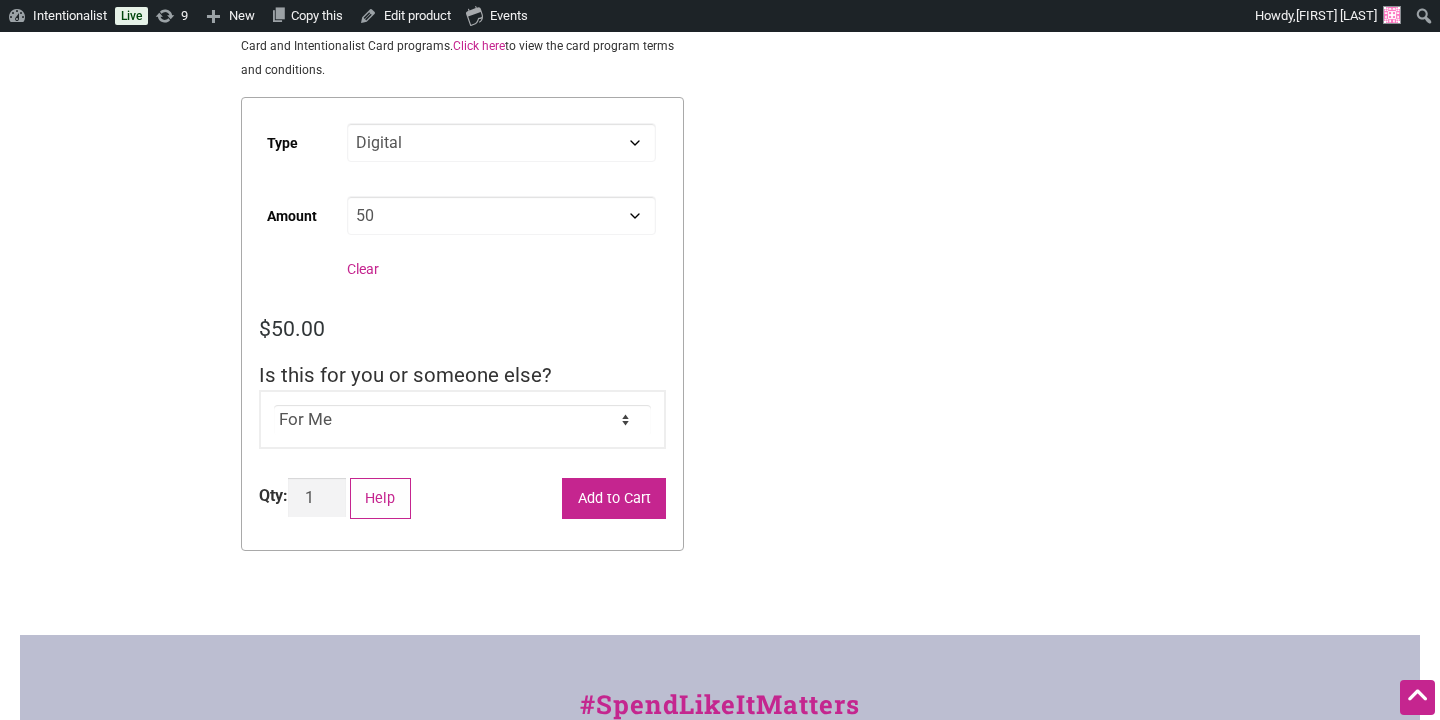 click on "Add to Cart" 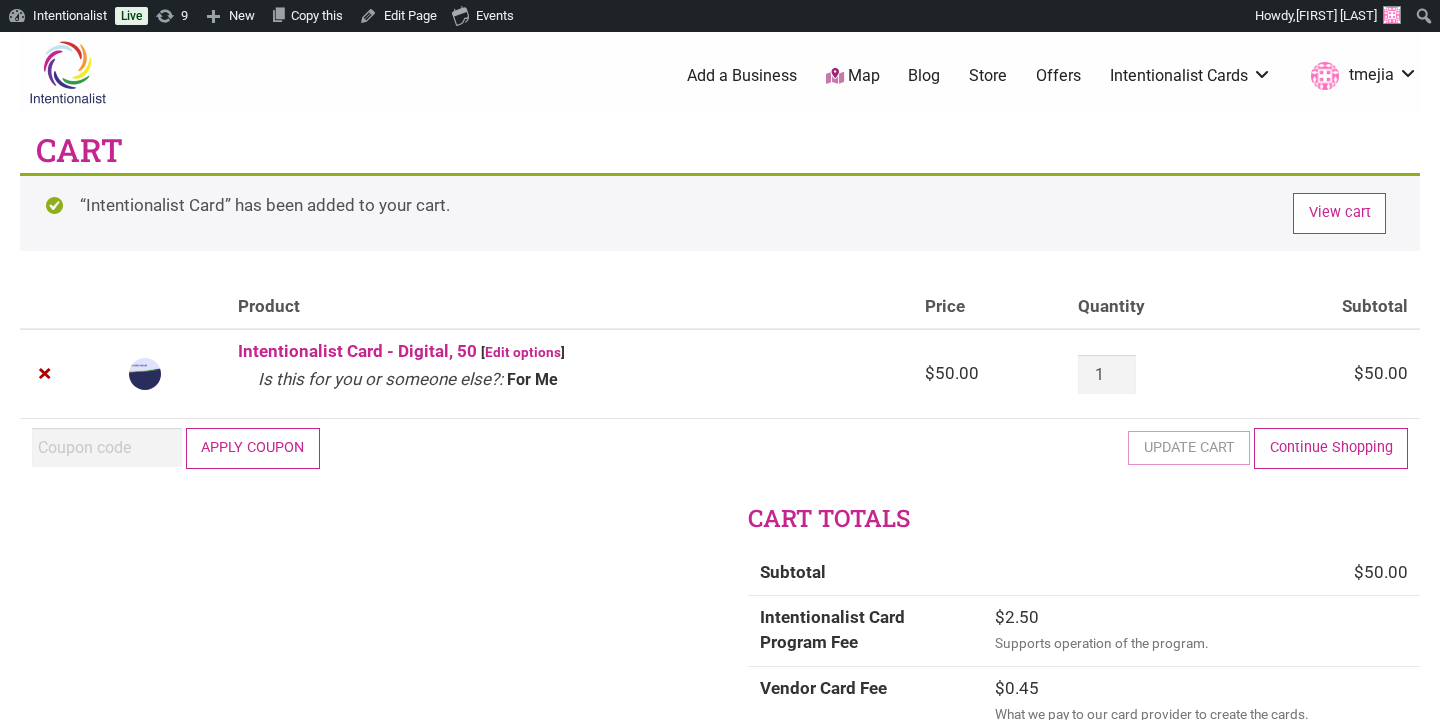 scroll, scrollTop: 0, scrollLeft: 0, axis: both 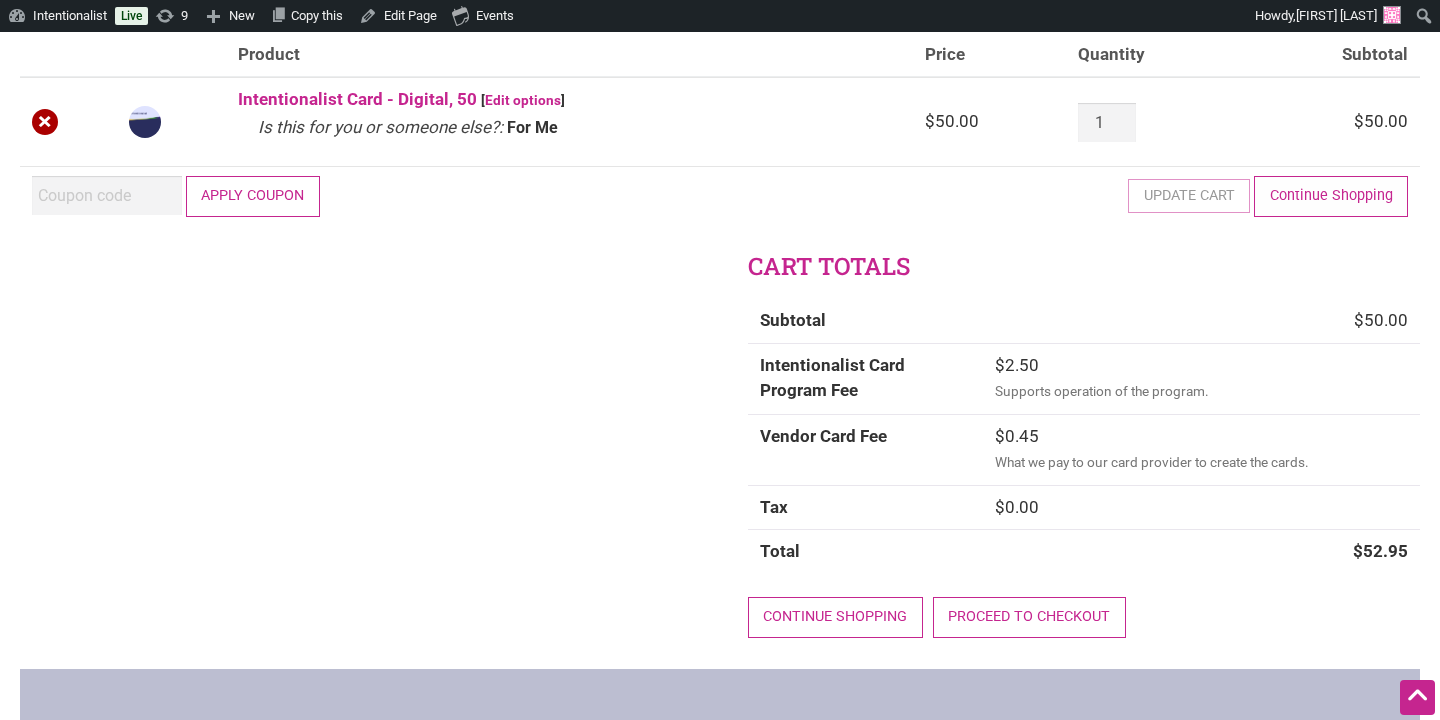 click on "×" at bounding box center (45, 122) 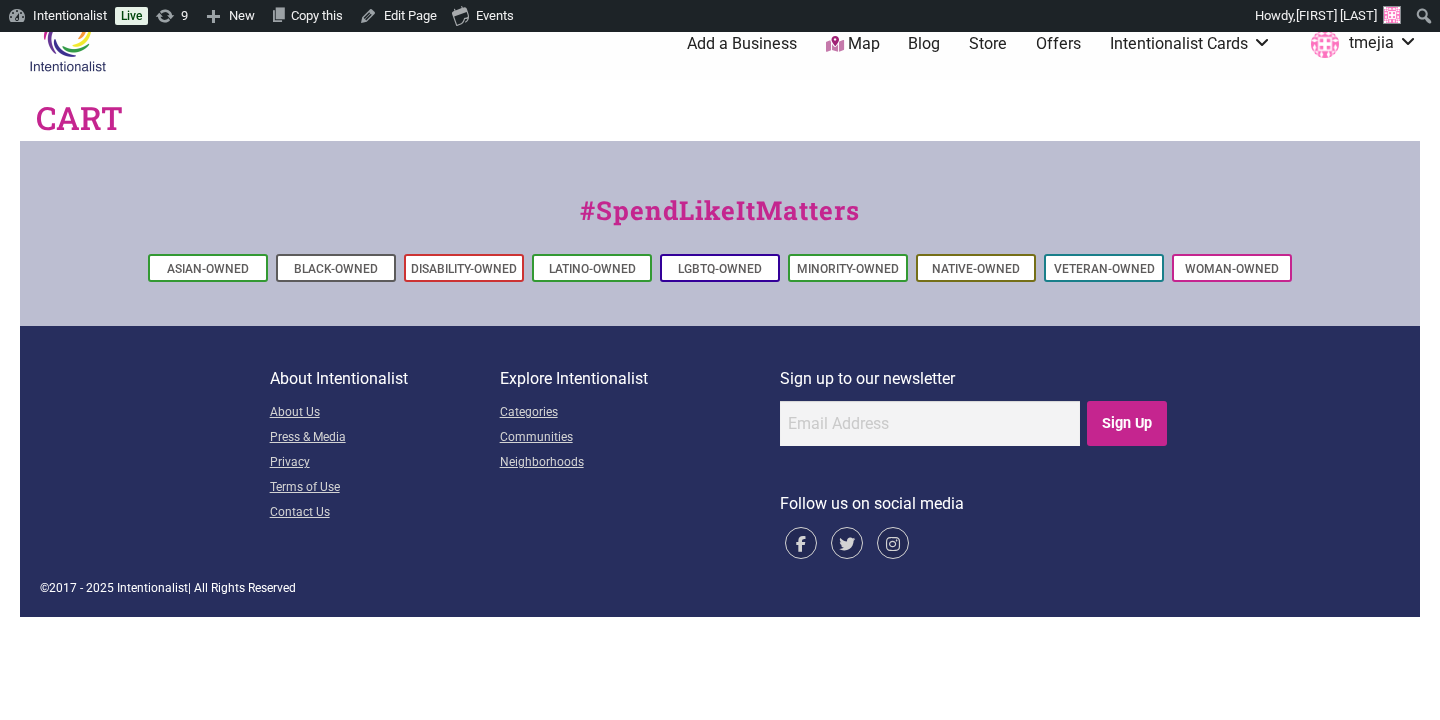 scroll, scrollTop: 0, scrollLeft: 0, axis: both 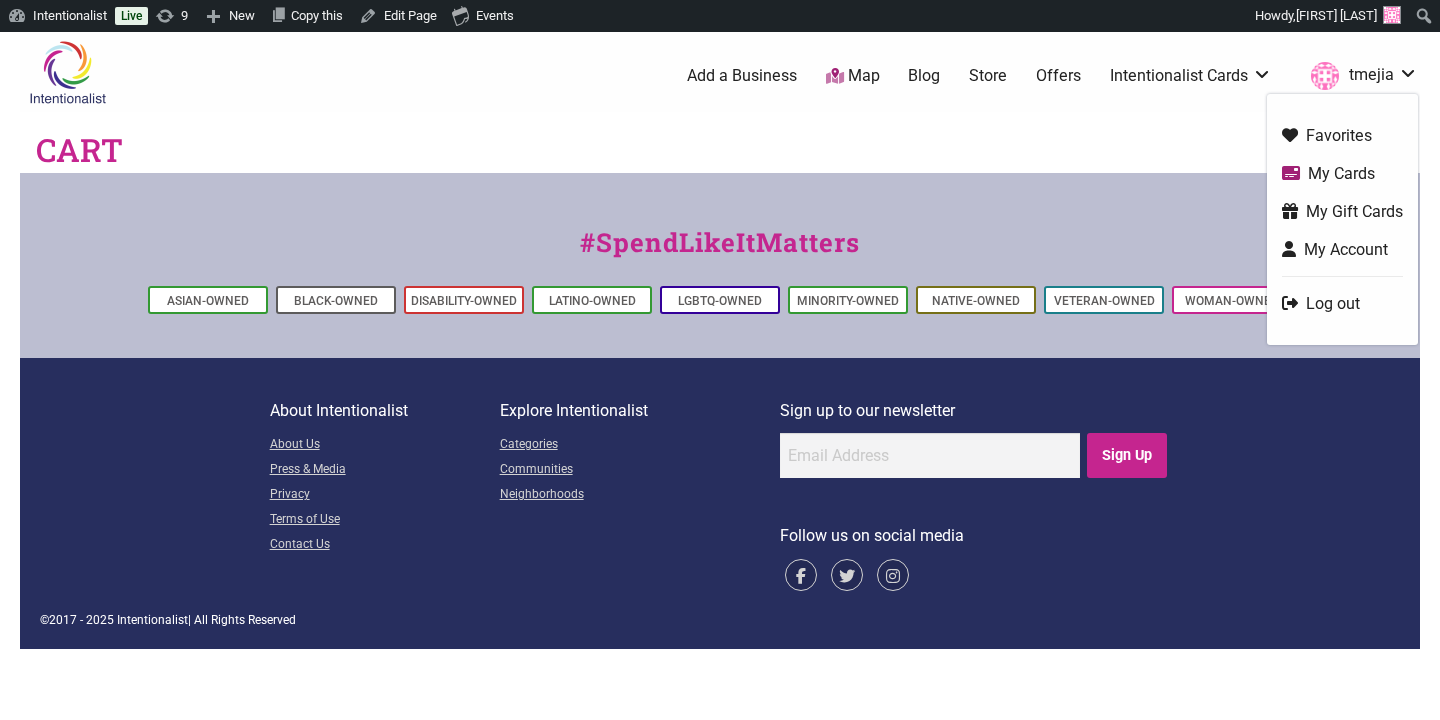 click on "My Cards" at bounding box center (1342, 173) 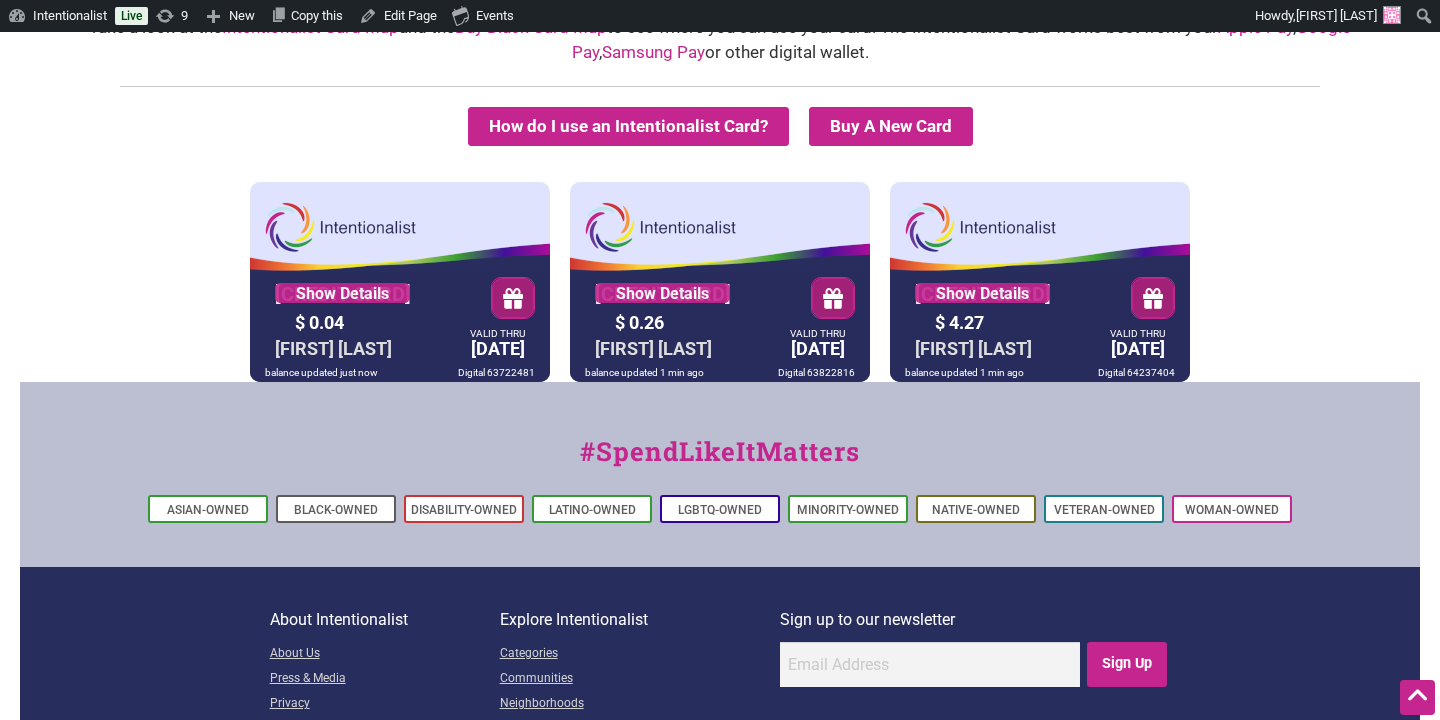 scroll, scrollTop: 139, scrollLeft: 0, axis: vertical 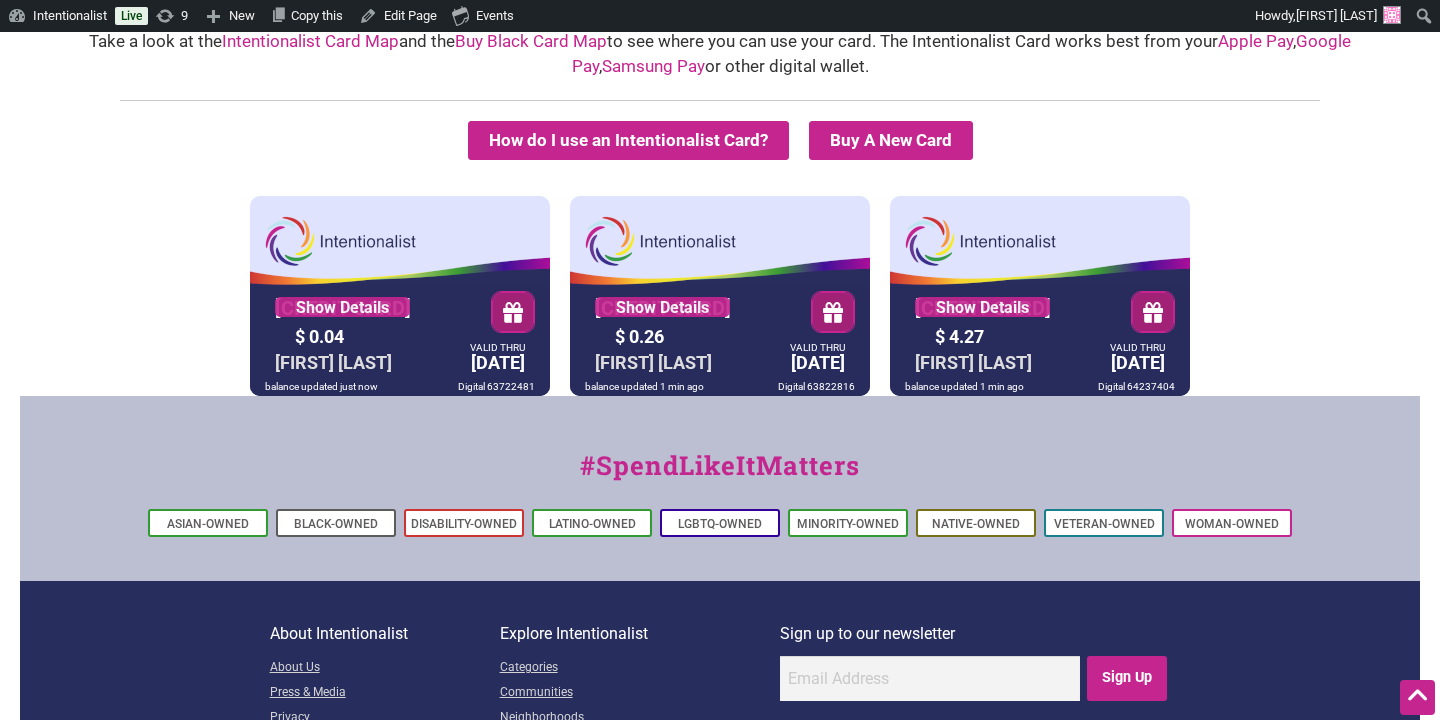 click on "Buy A New Card" at bounding box center (891, 140) 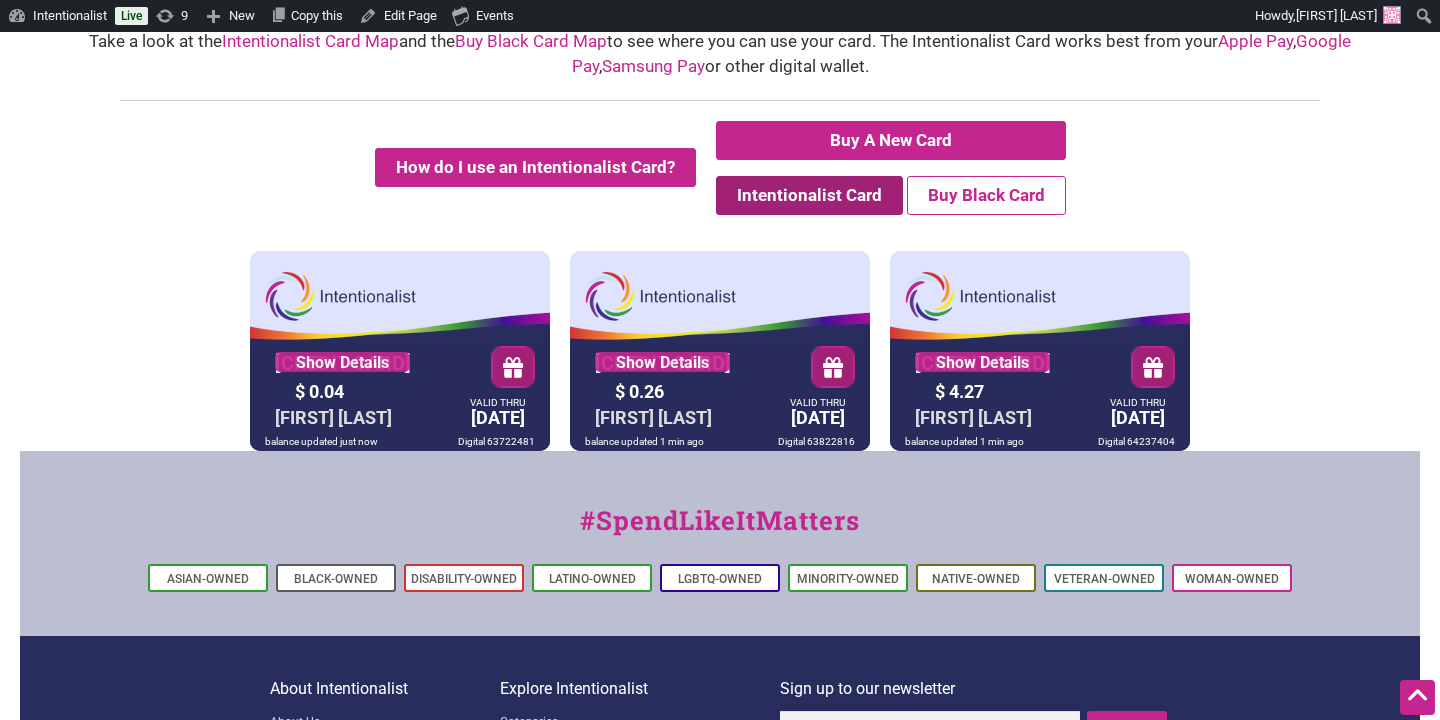 click on "Intentionalist Card" at bounding box center [809, 195] 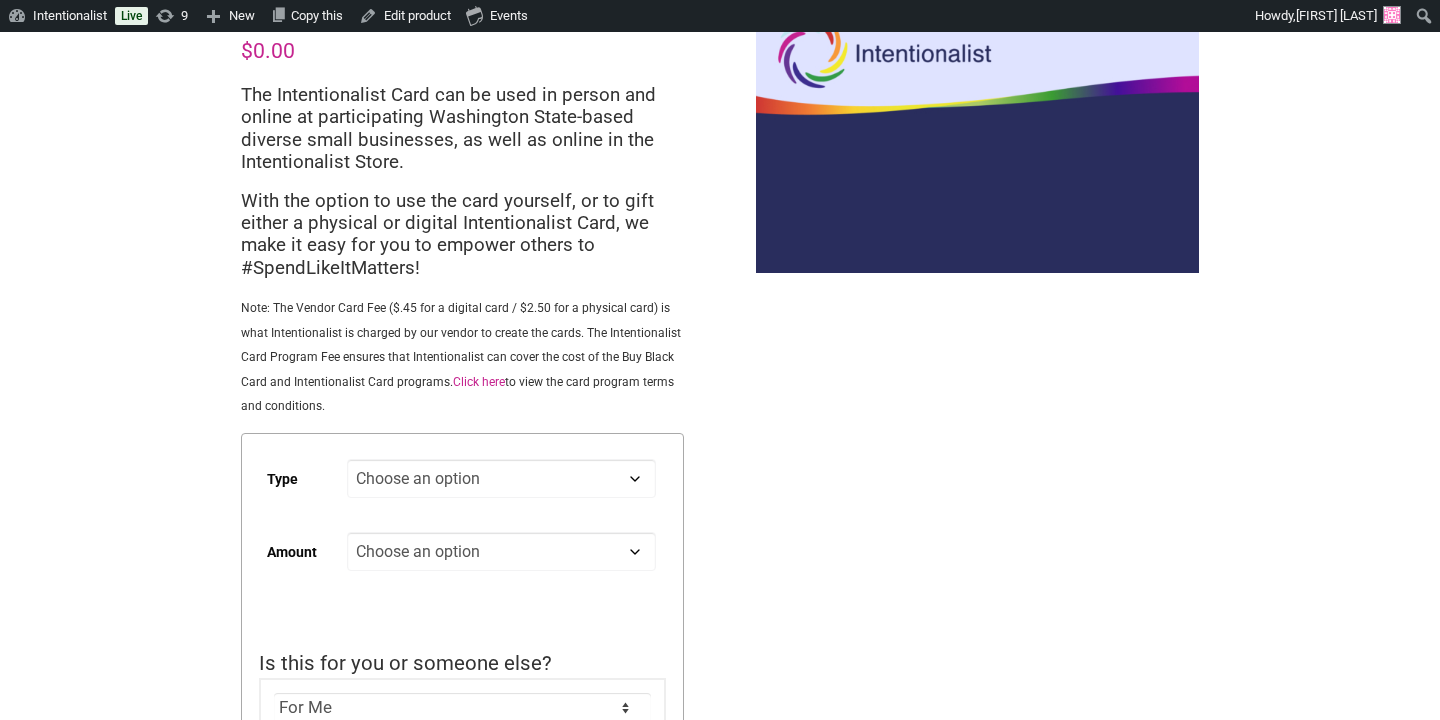 scroll, scrollTop: 165, scrollLeft: 0, axis: vertical 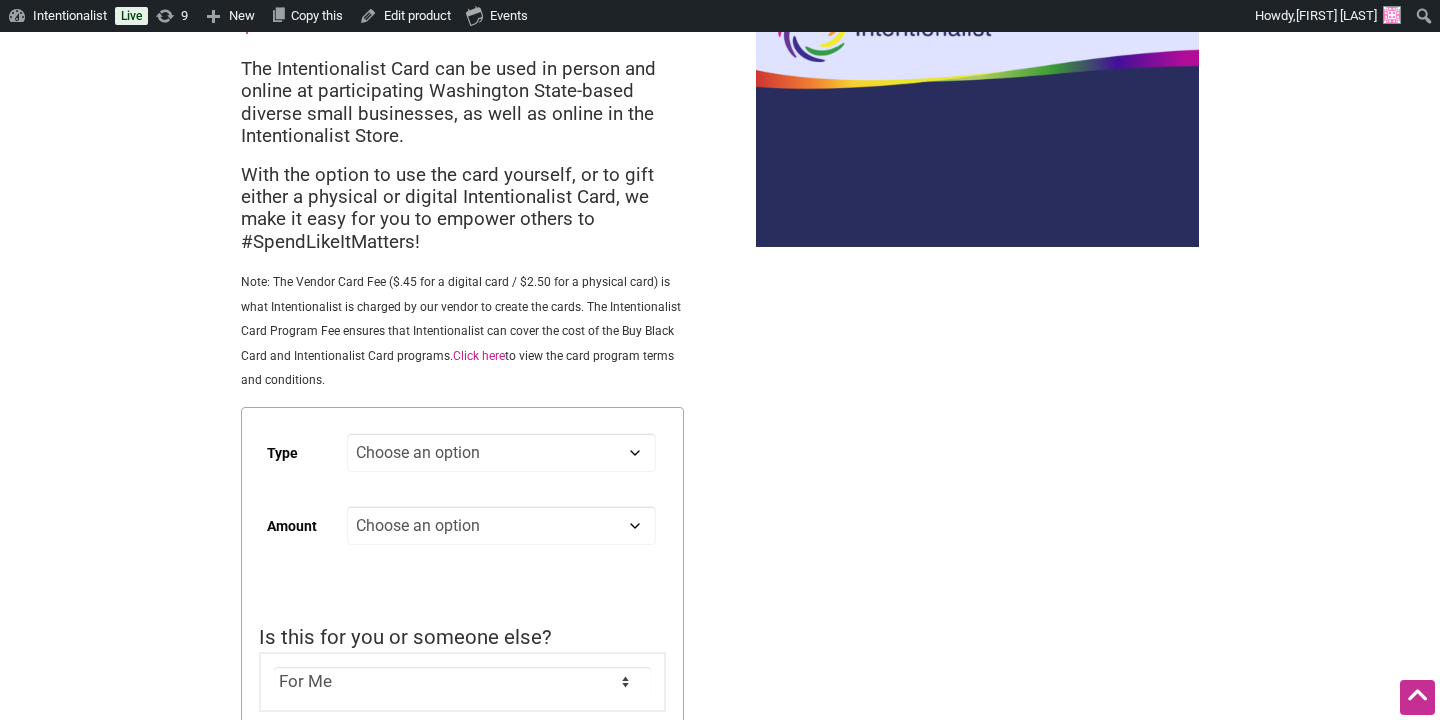 click on "Choose an option Digital Physical" 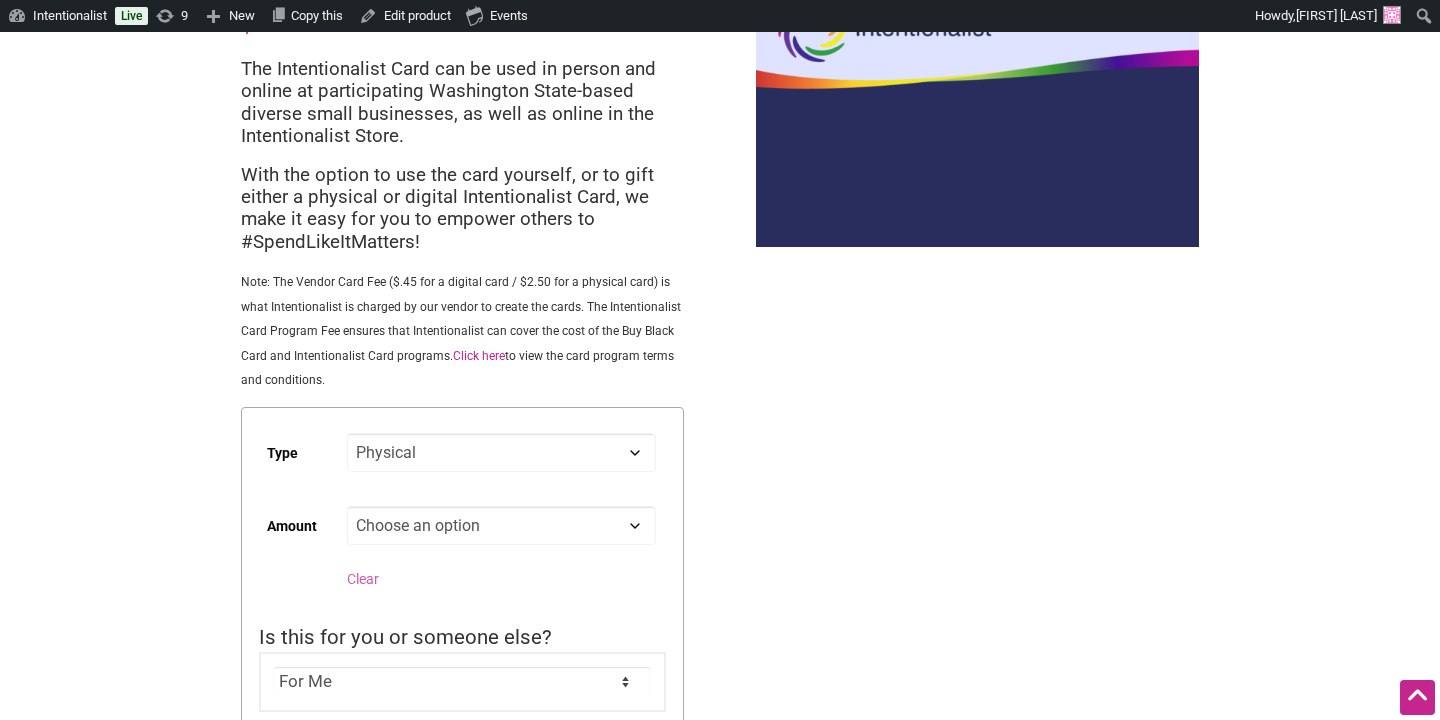 click on "Choose an option Digital Physical" 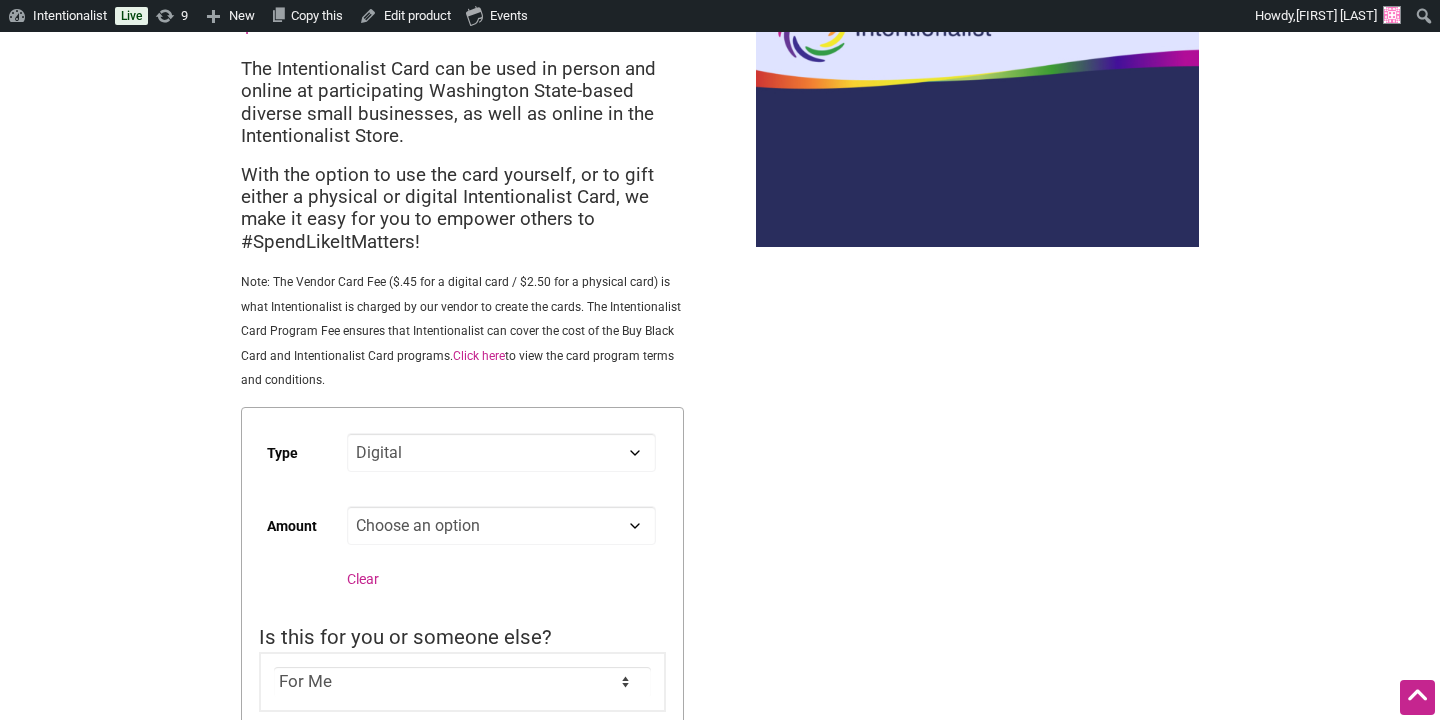 select on "Digital" 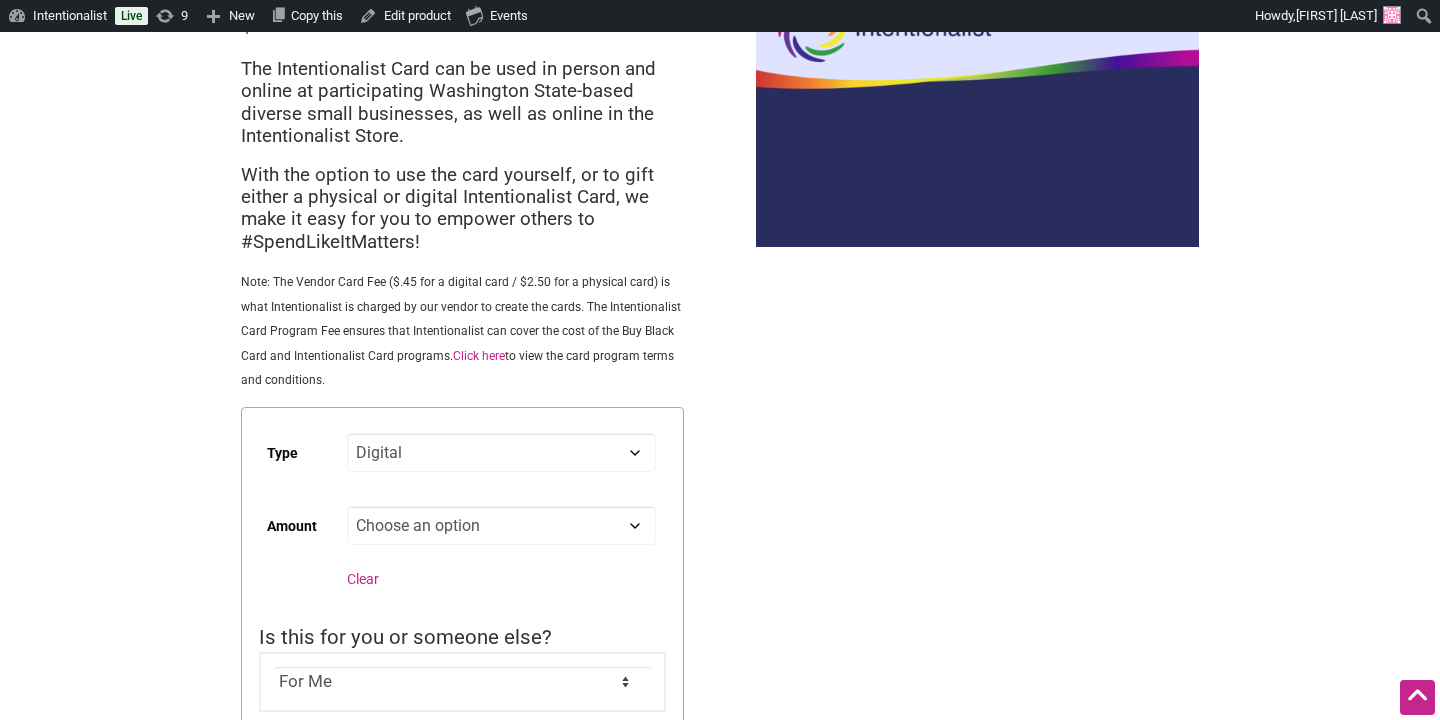 click on "Choose an option Custom 25 50 100 150 200 250 500" 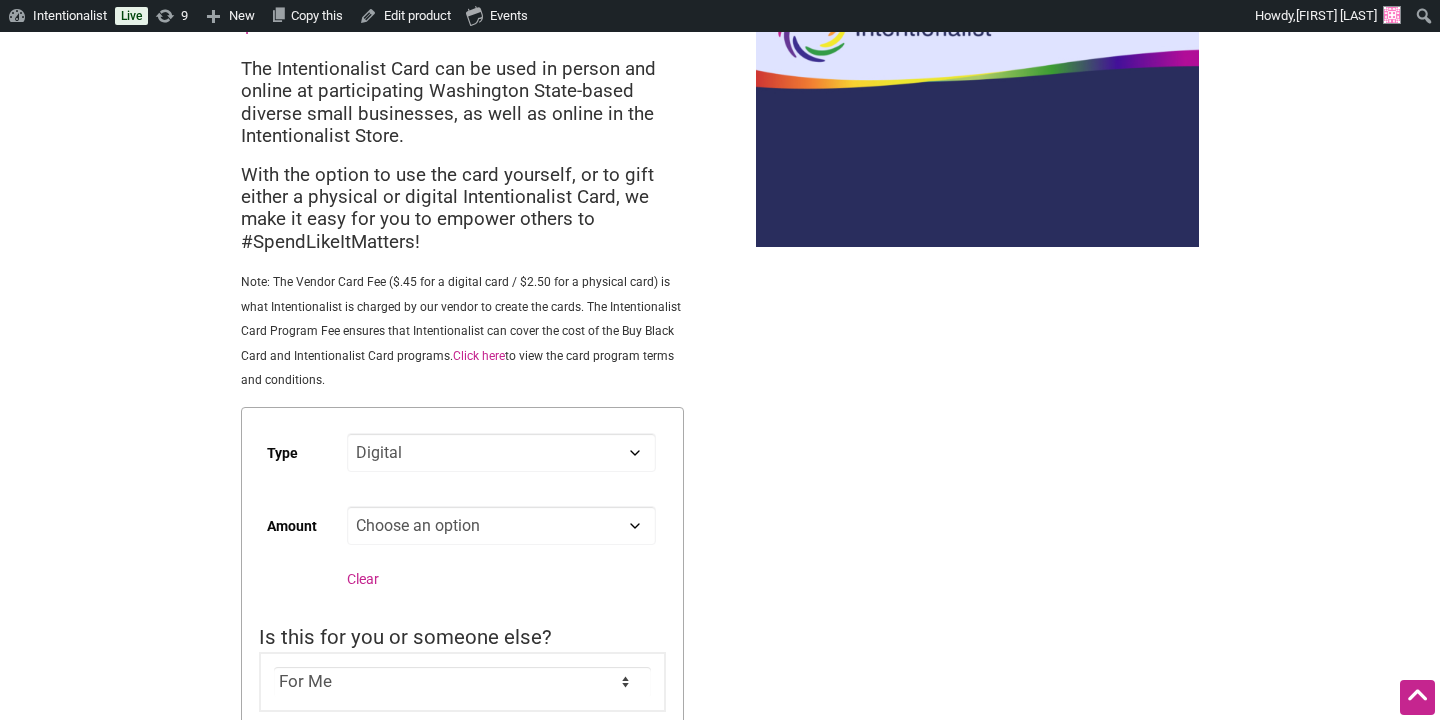 select on "100" 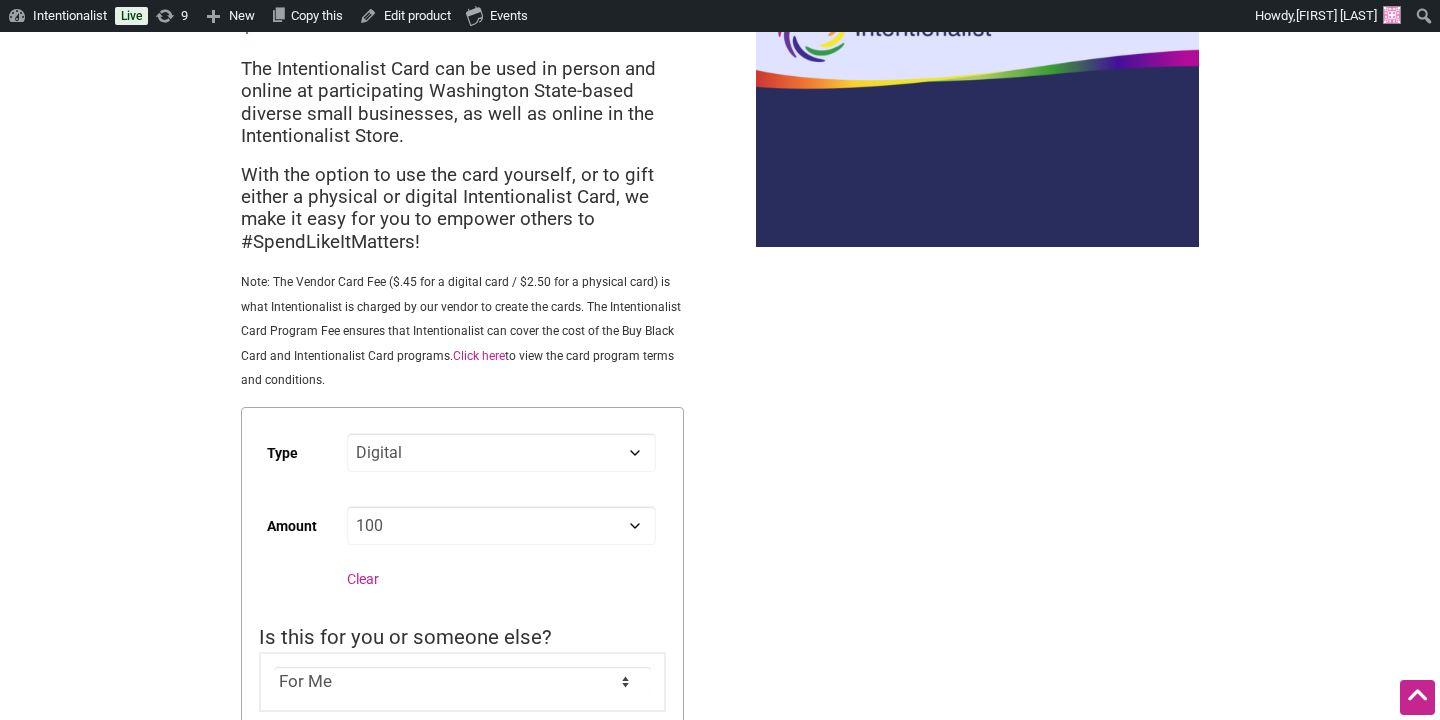 select on "Digital" 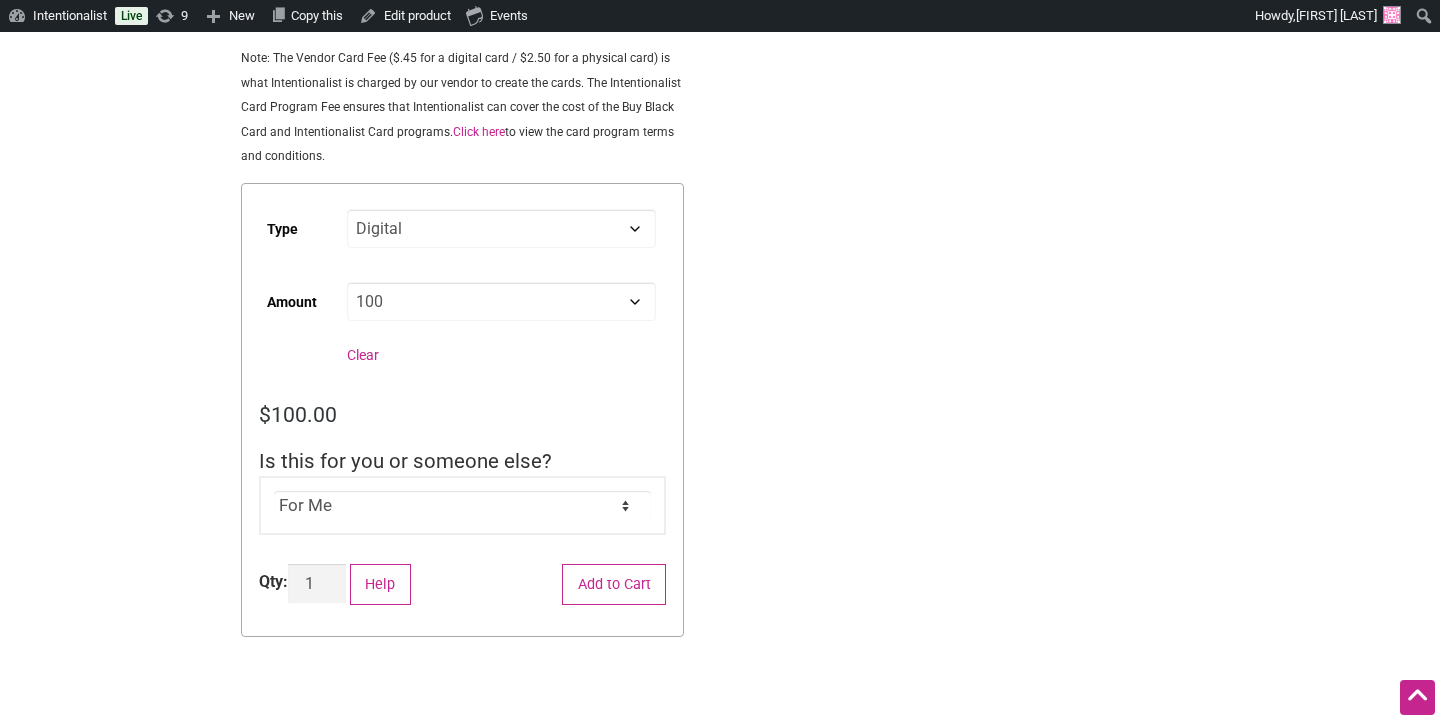 scroll, scrollTop: 413, scrollLeft: 0, axis: vertical 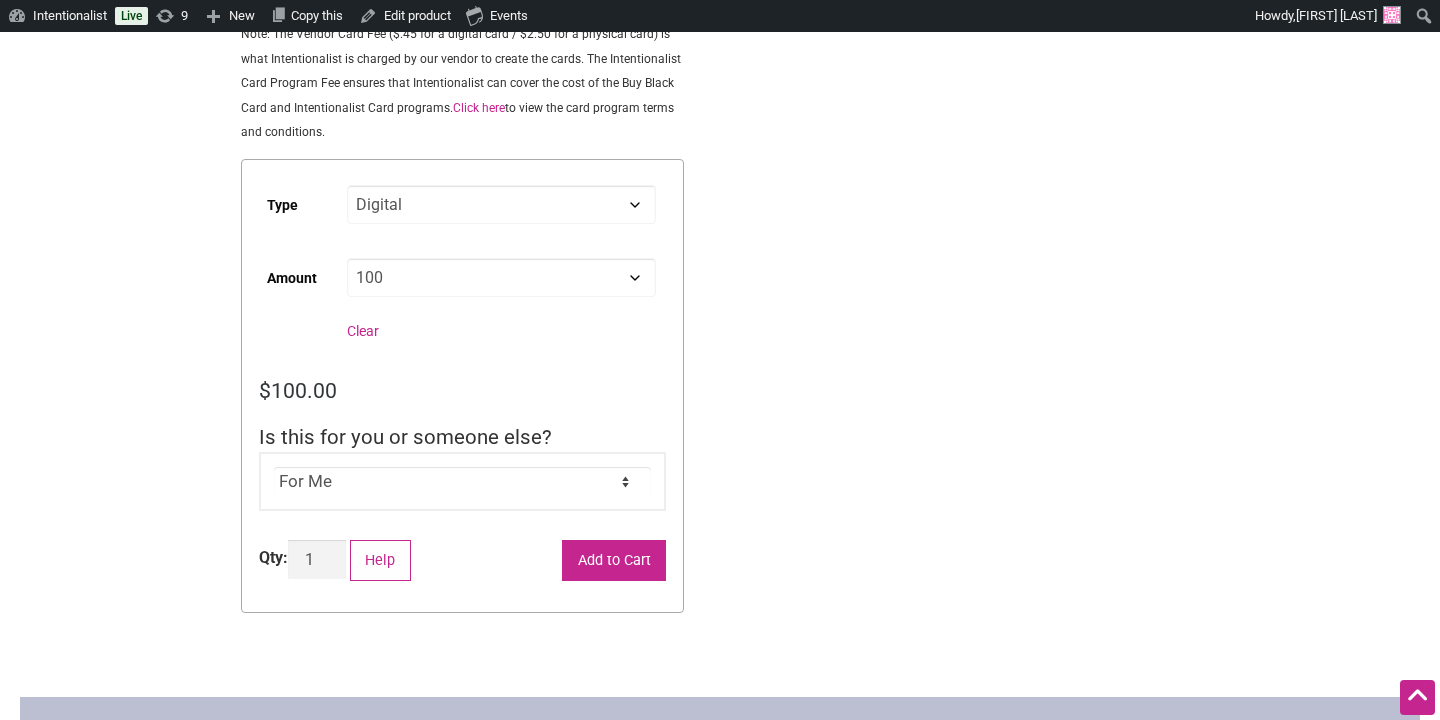 click on "Add to Cart" 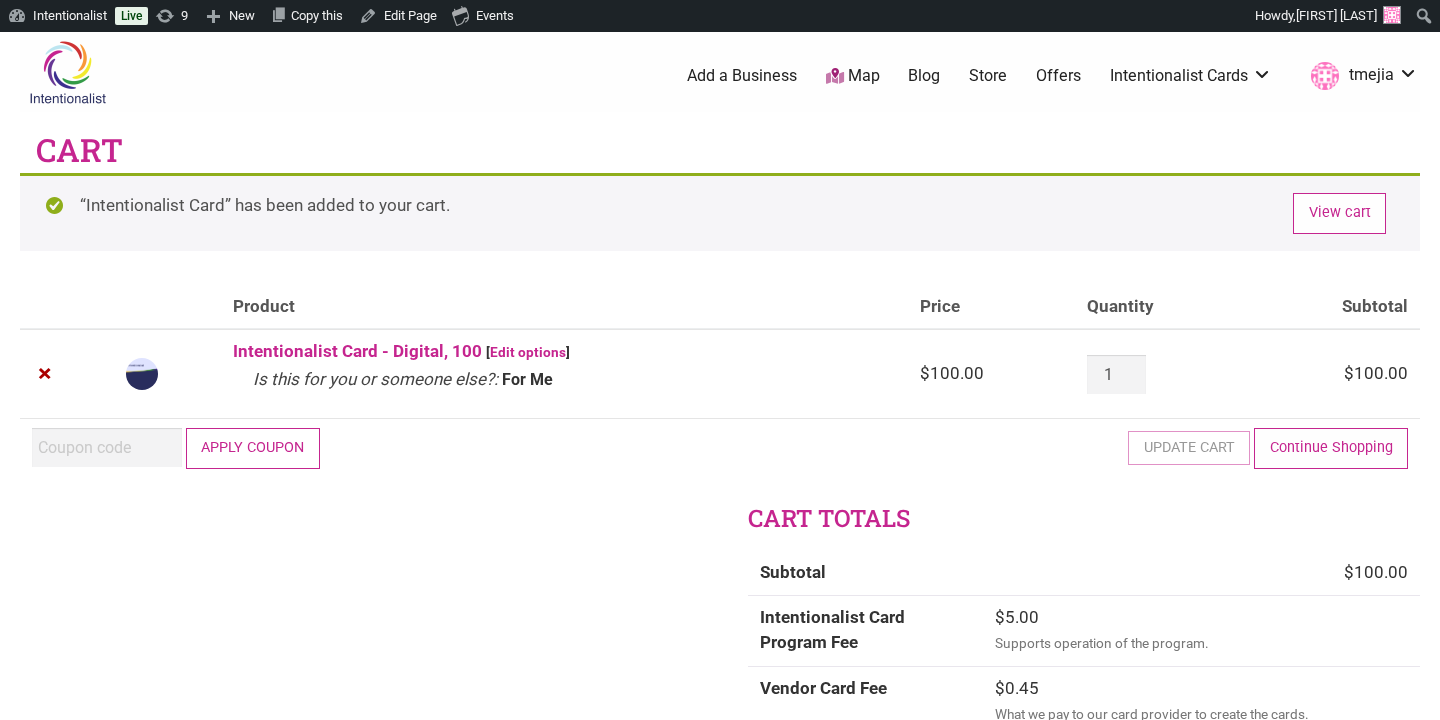 scroll, scrollTop: 0, scrollLeft: 0, axis: both 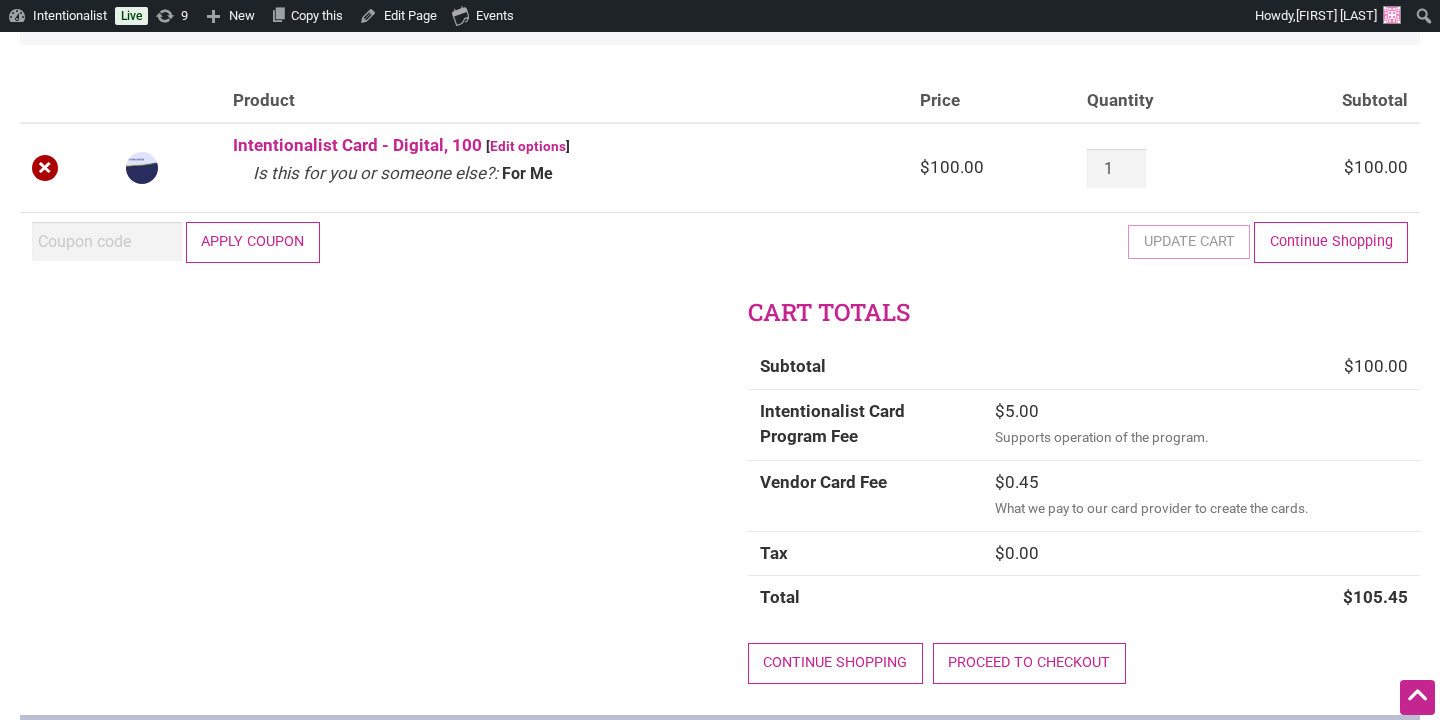 click on "×" at bounding box center (45, 168) 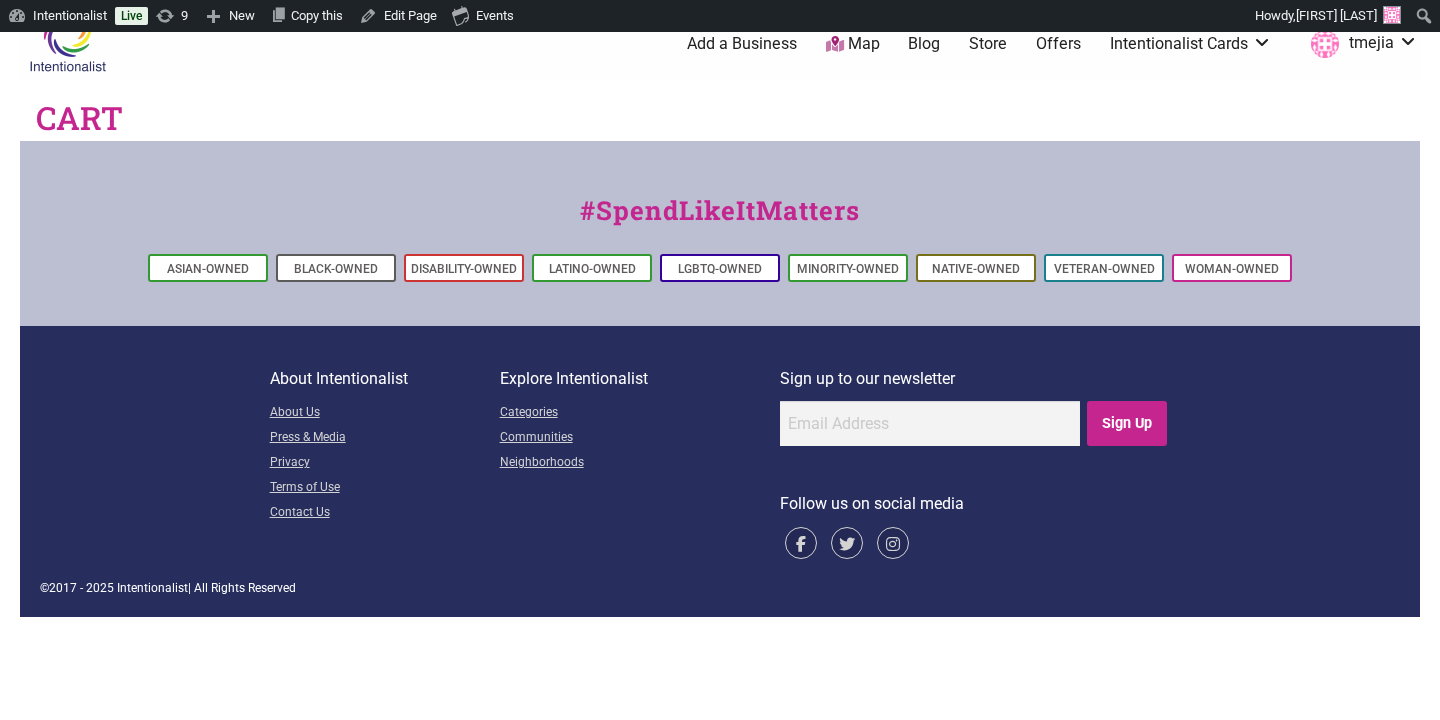 scroll, scrollTop: 0, scrollLeft: 0, axis: both 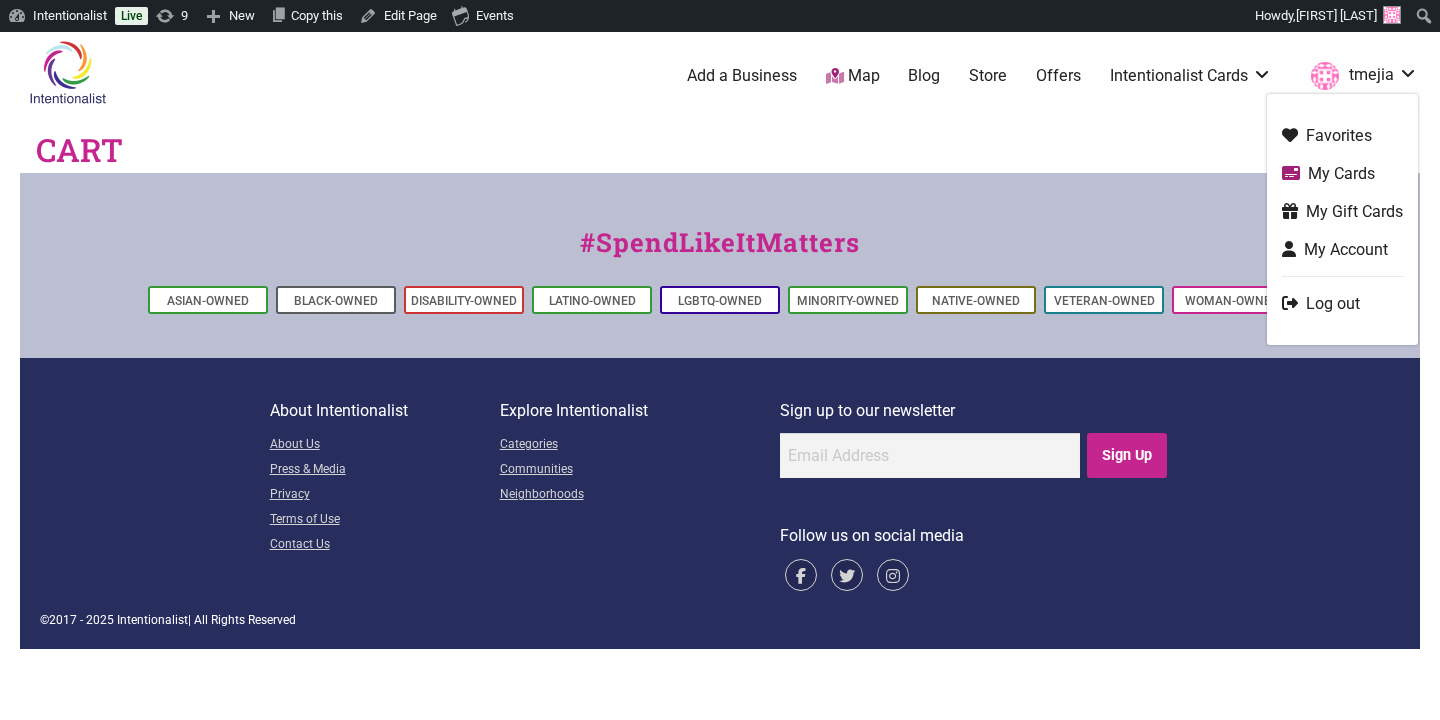 click on "tmejia" at bounding box center [1359, 76] 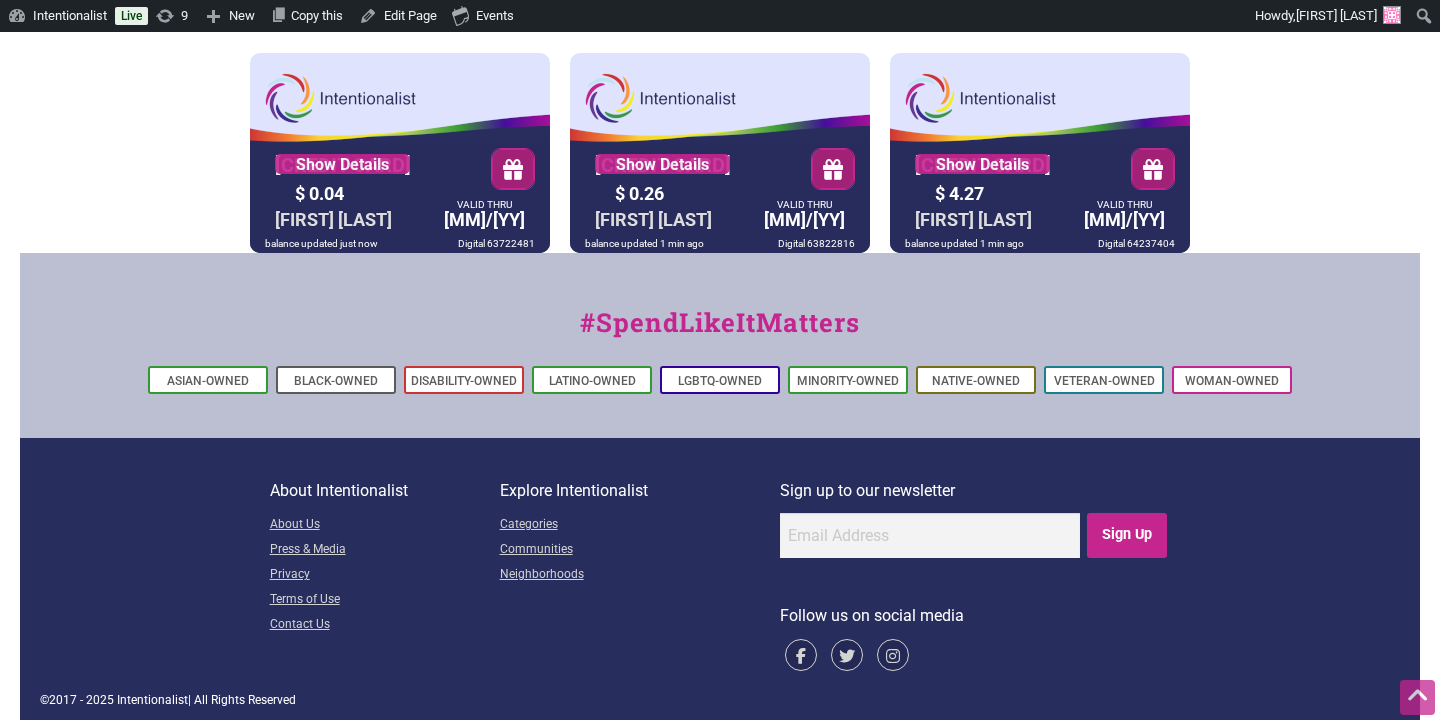 scroll, scrollTop: 143, scrollLeft: 0, axis: vertical 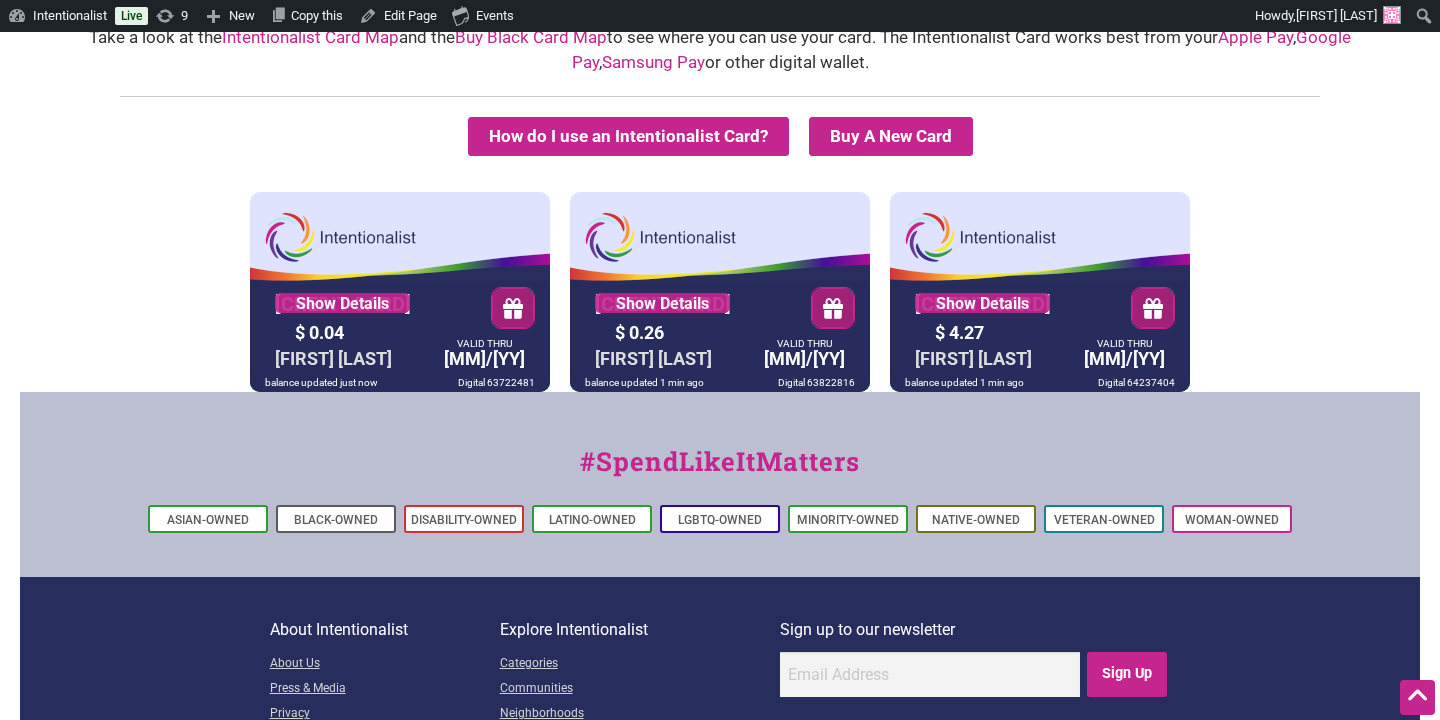 click on "Buy A New Card" at bounding box center [891, 136] 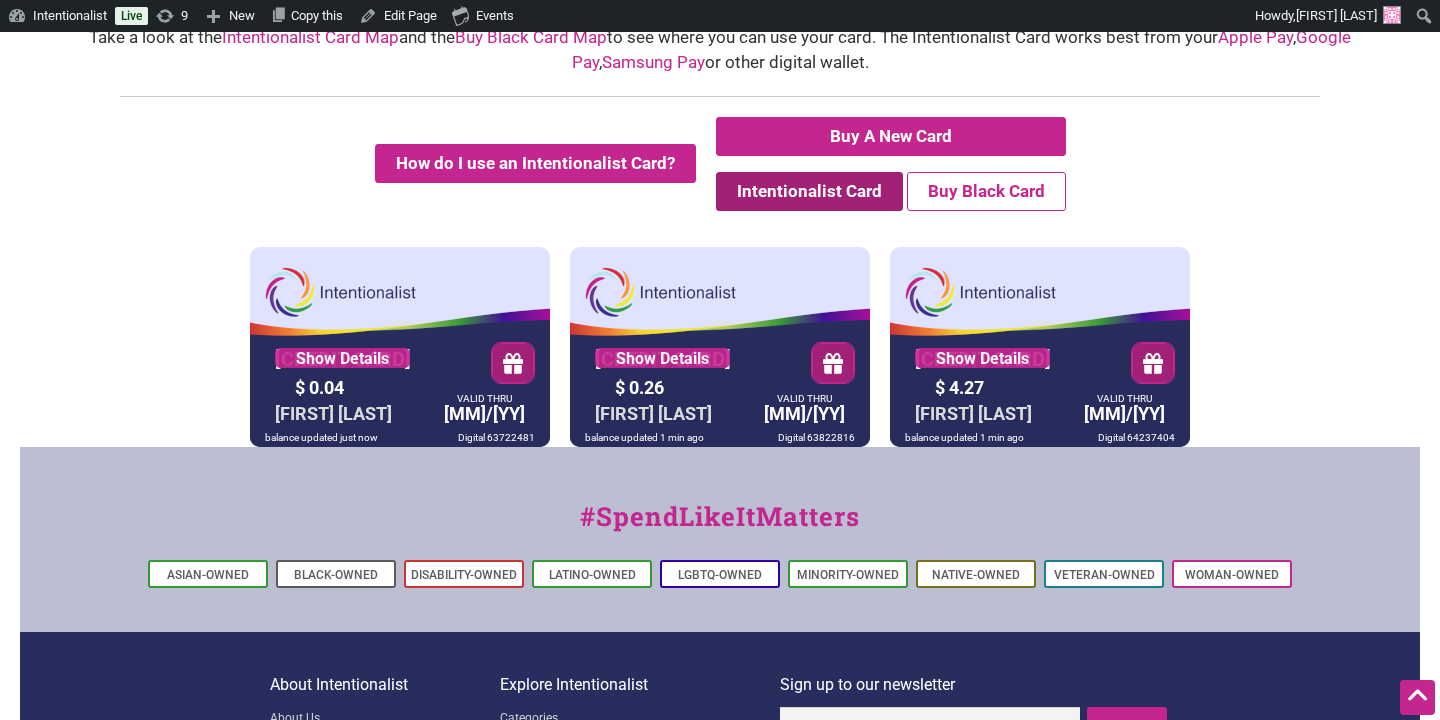 click on "Intentionalist Card" at bounding box center [809, 191] 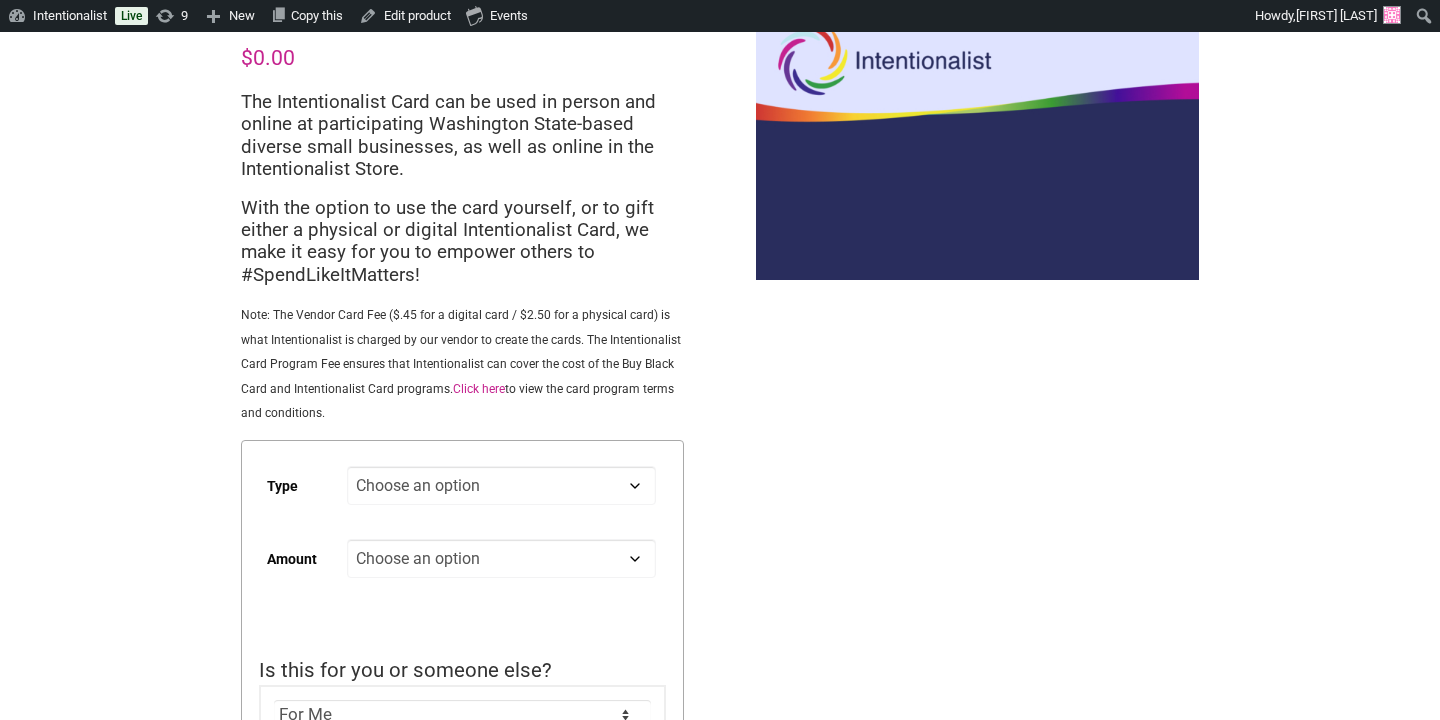 scroll, scrollTop: 171, scrollLeft: 0, axis: vertical 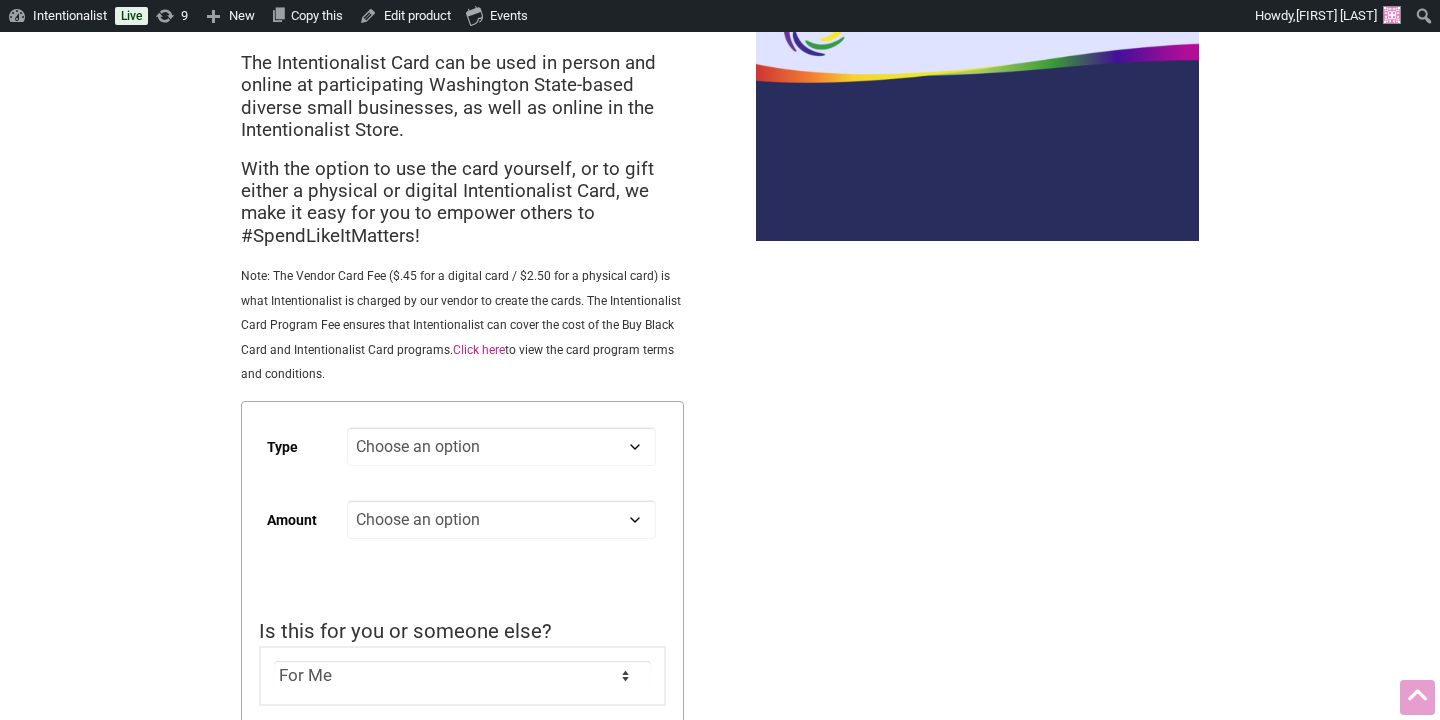 click on "Choose an option Digital Physical" 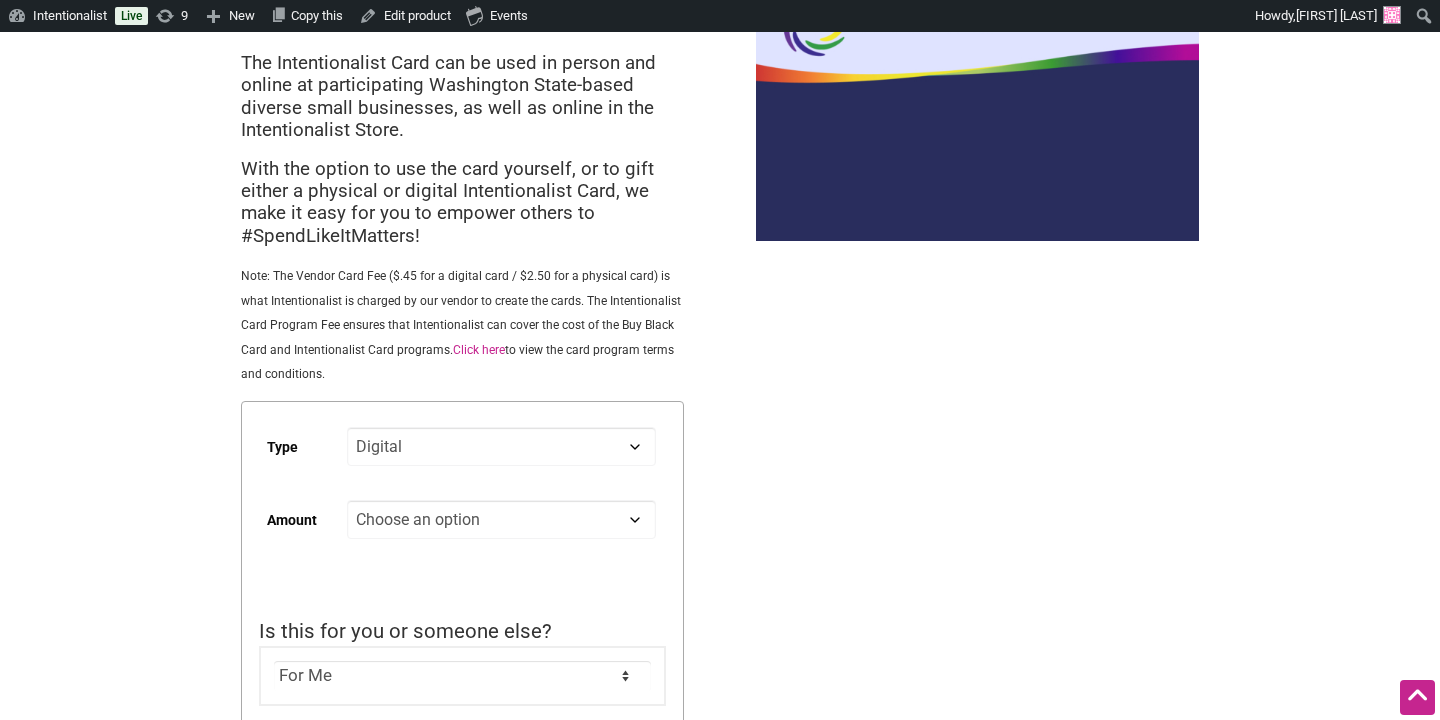 select on "Digital" 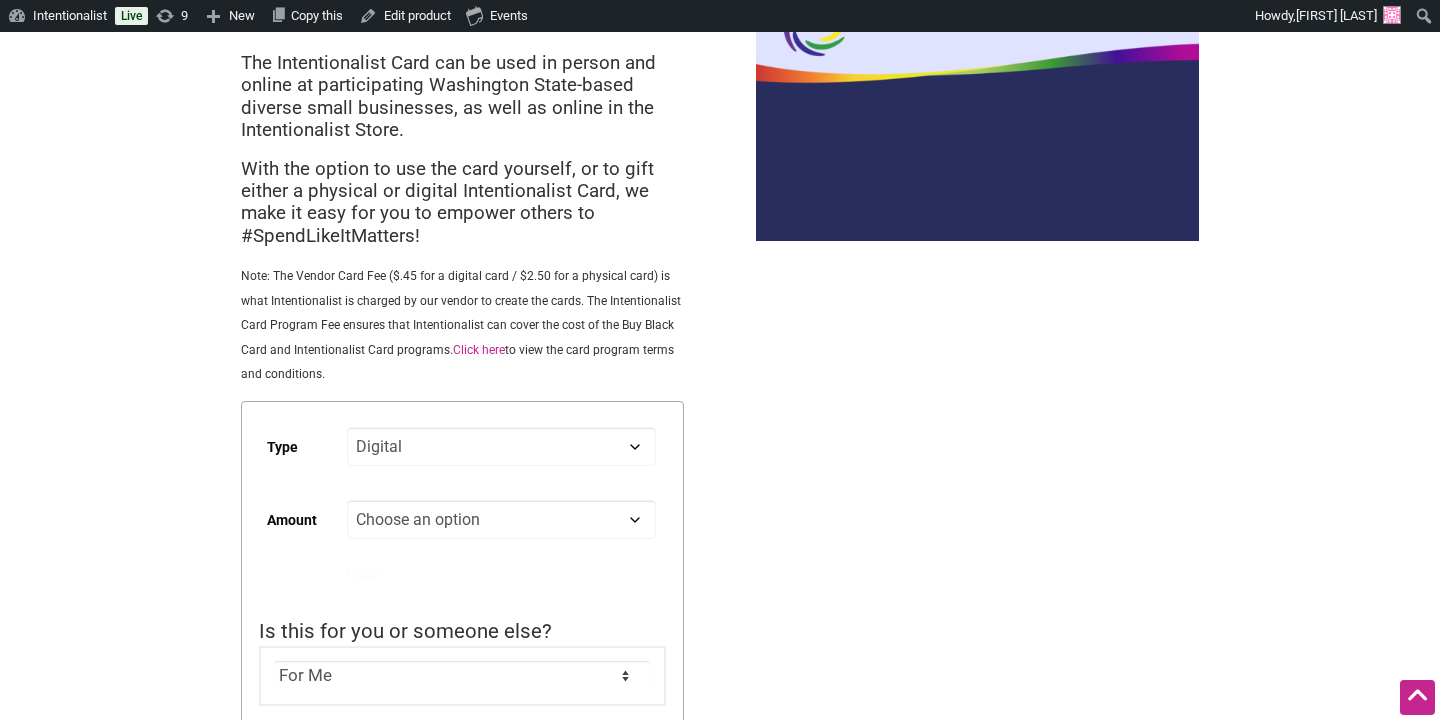 click on "Choose an option Custom 25 50 100 150 200 250 500" 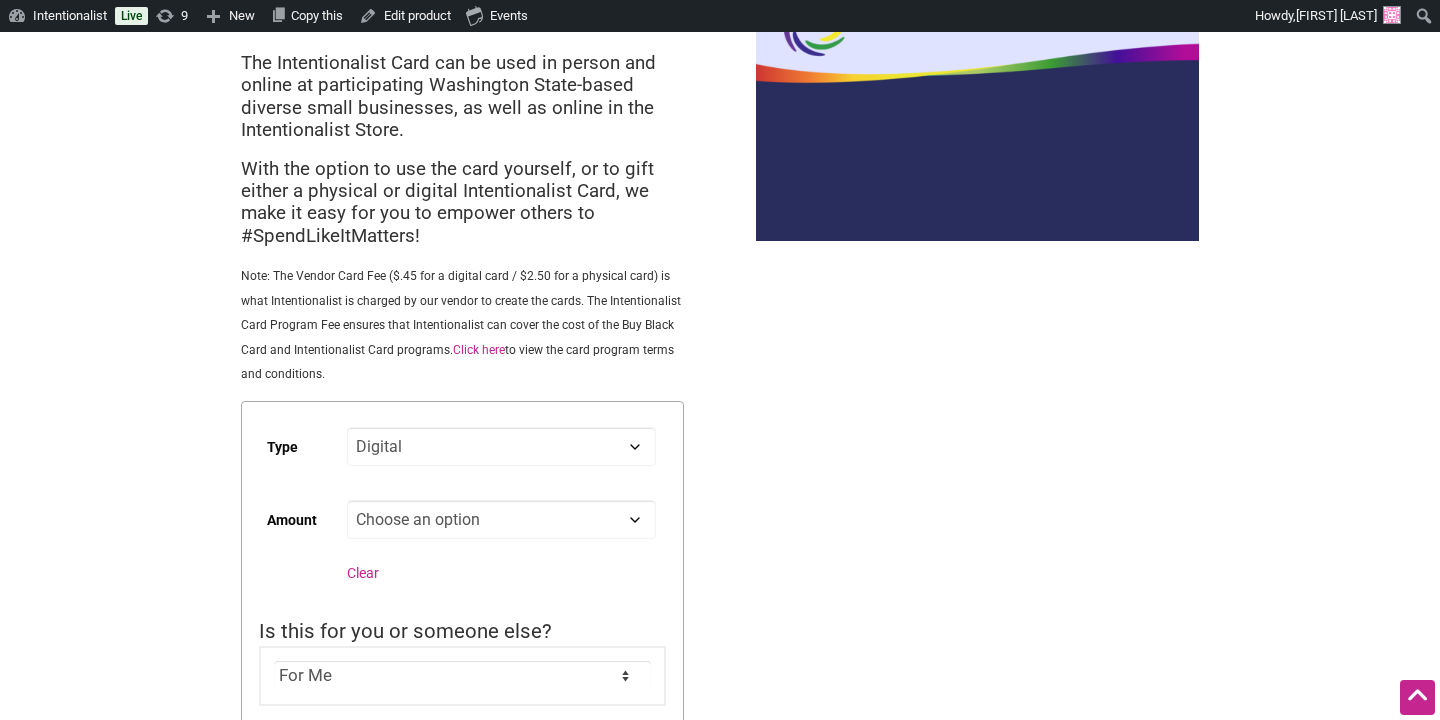 select on "50" 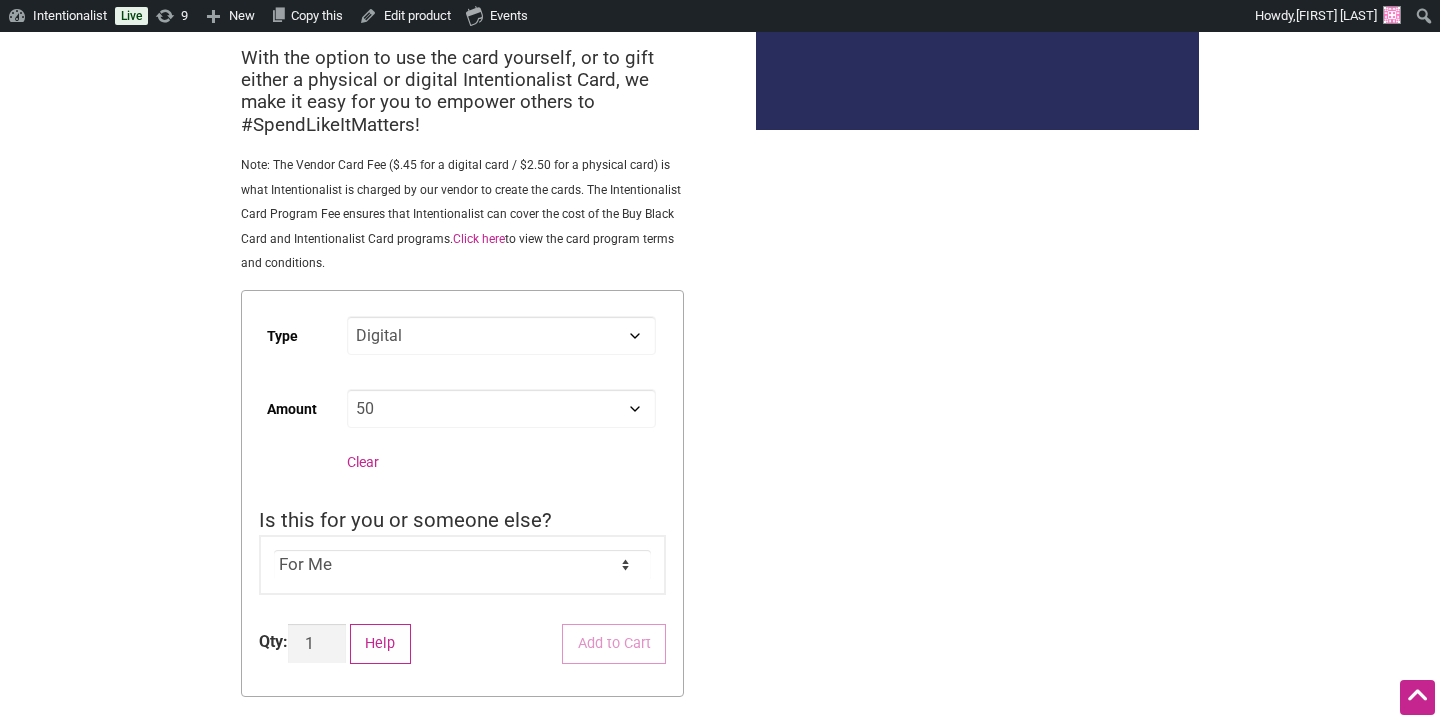 select on "Digital" 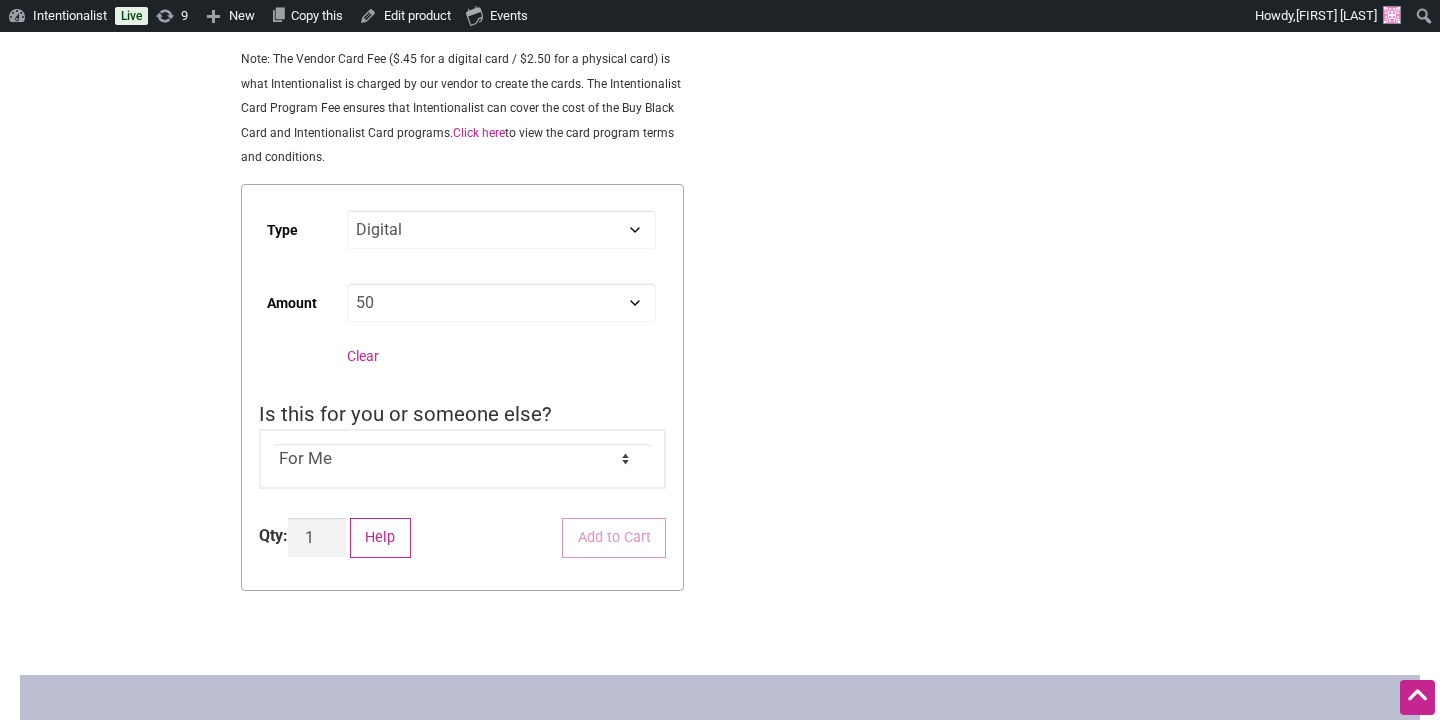 scroll, scrollTop: 424, scrollLeft: 0, axis: vertical 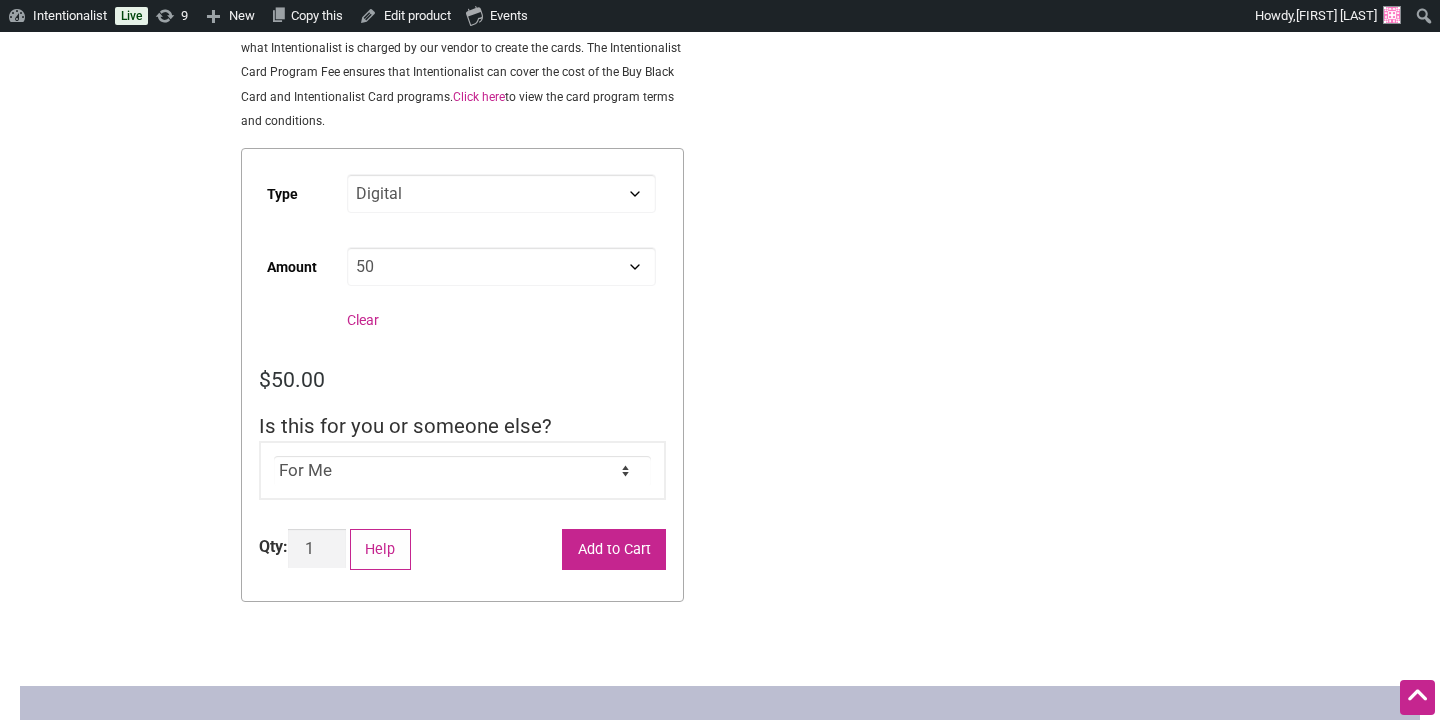 click on "Add to Cart" 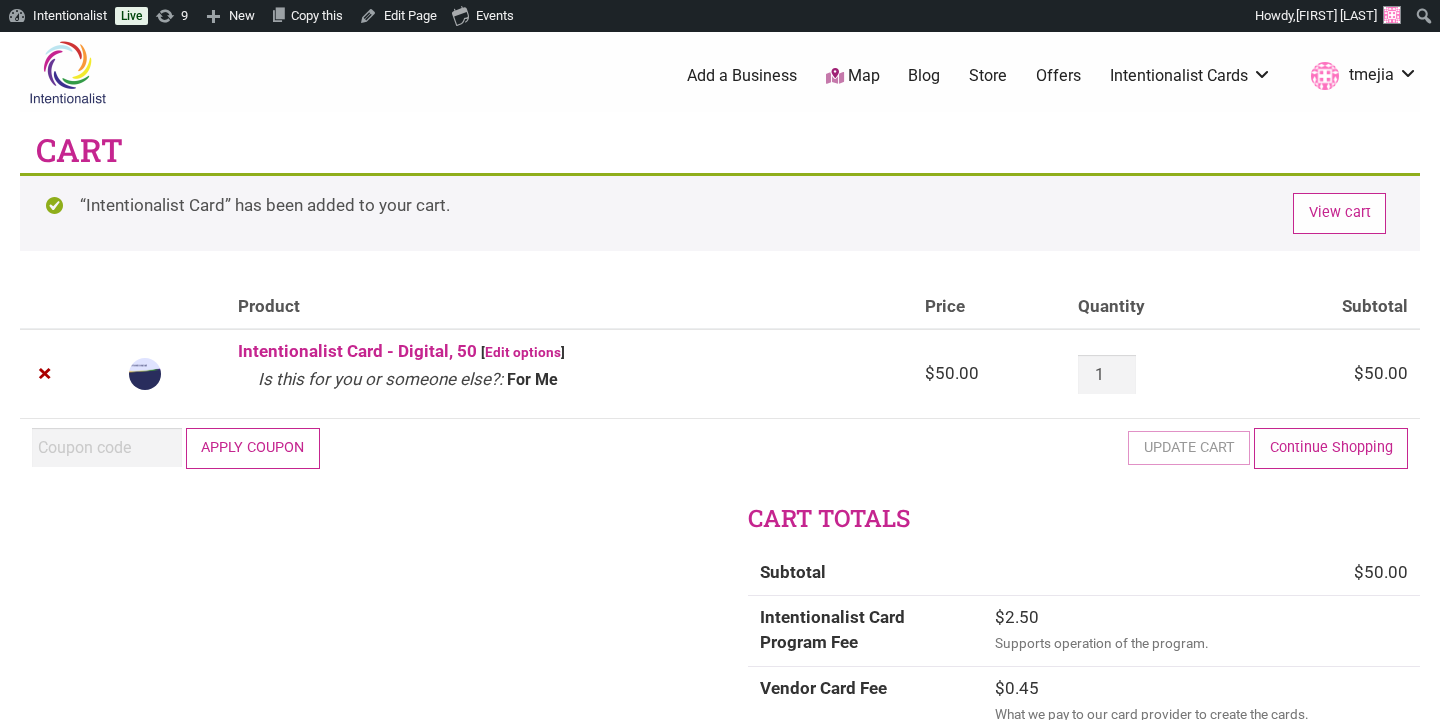scroll, scrollTop: 0, scrollLeft: 0, axis: both 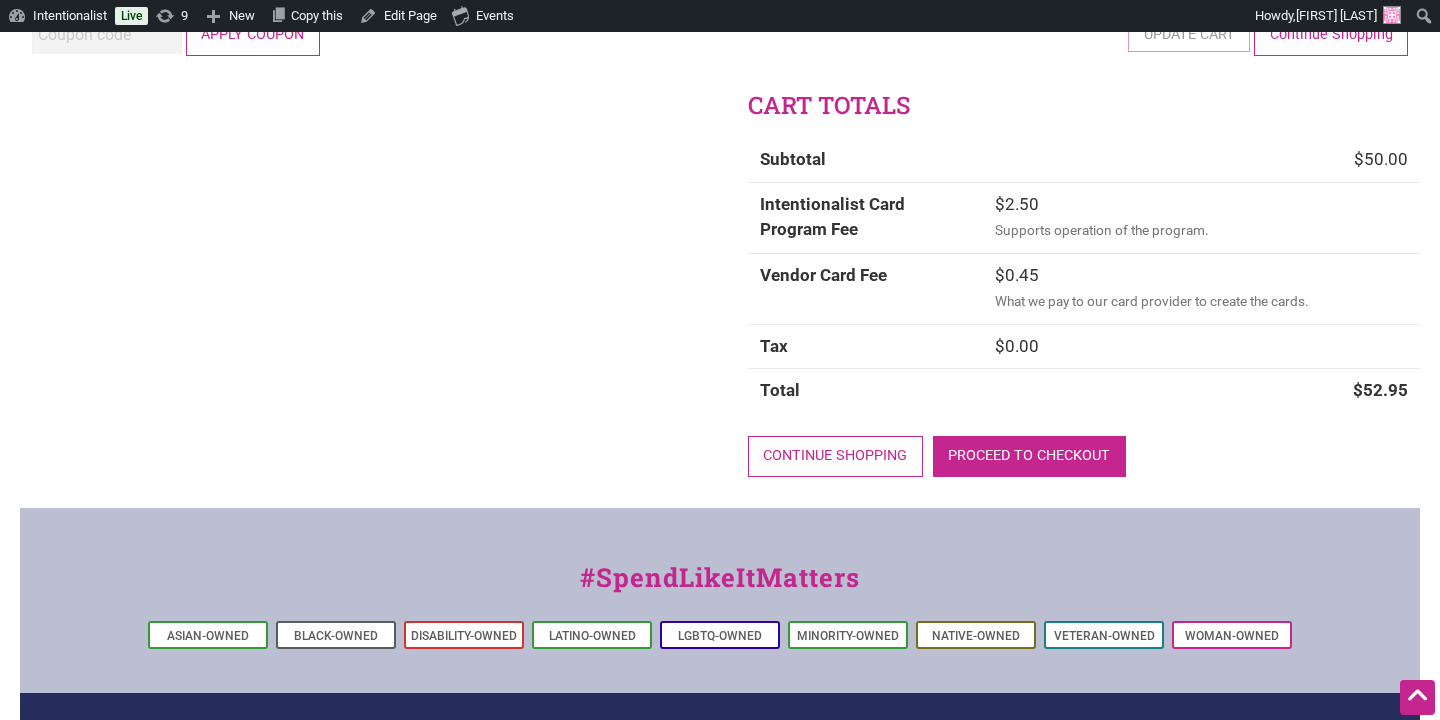 click on "Proceed to checkout" at bounding box center (1029, 456) 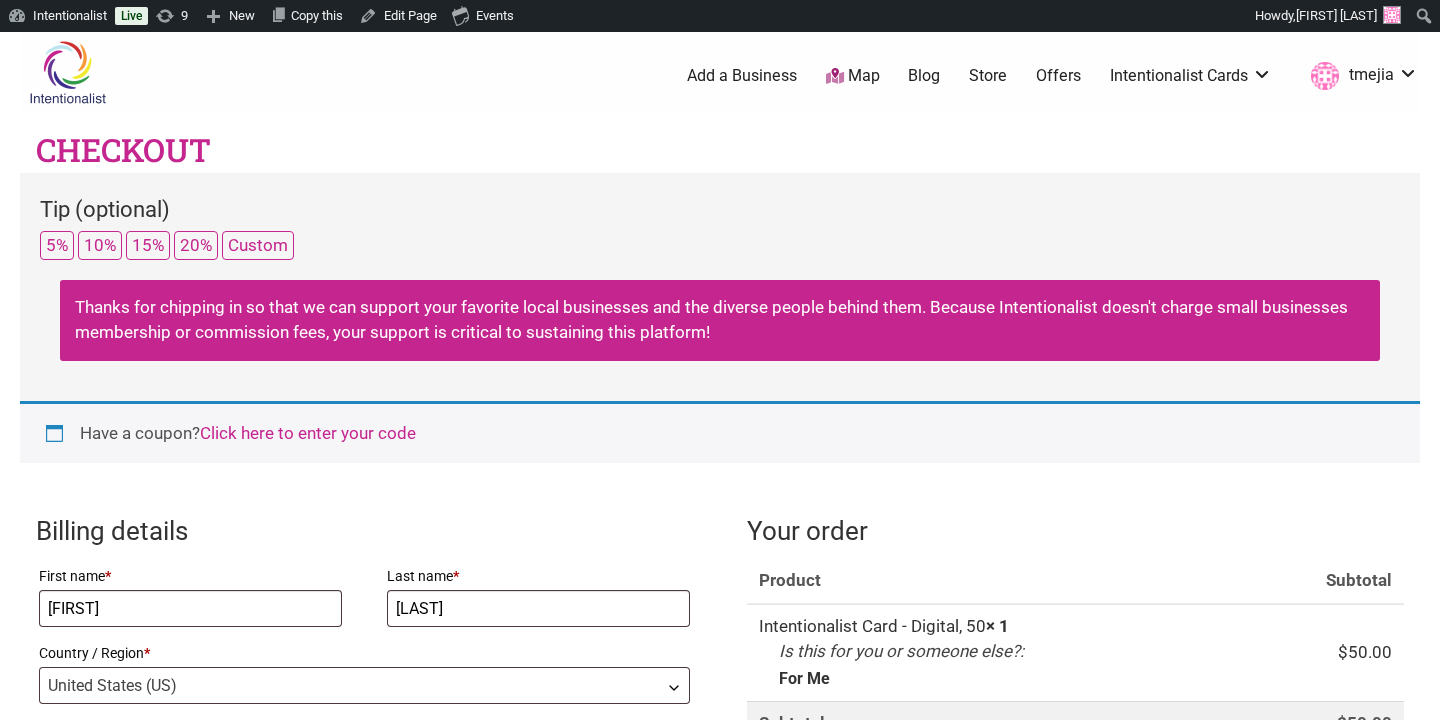 select on "WA" 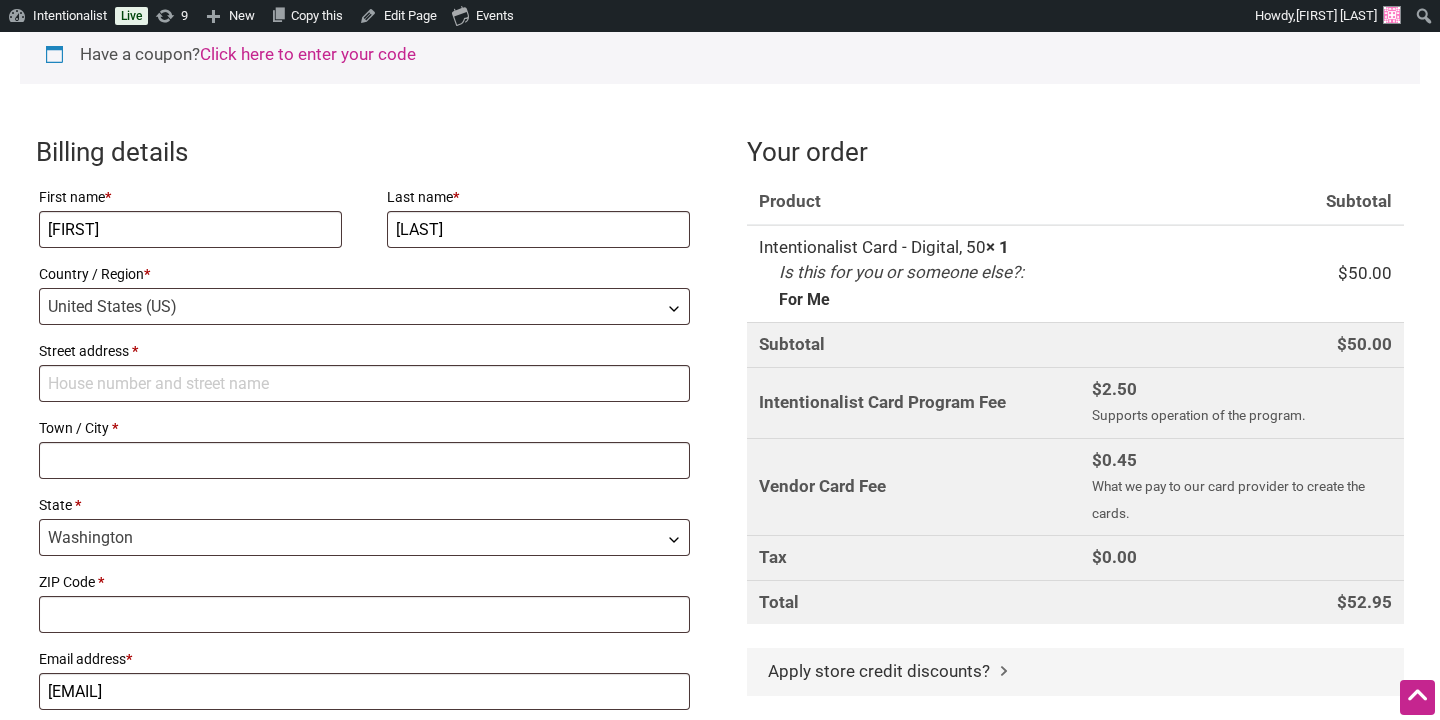 scroll, scrollTop: 395, scrollLeft: 0, axis: vertical 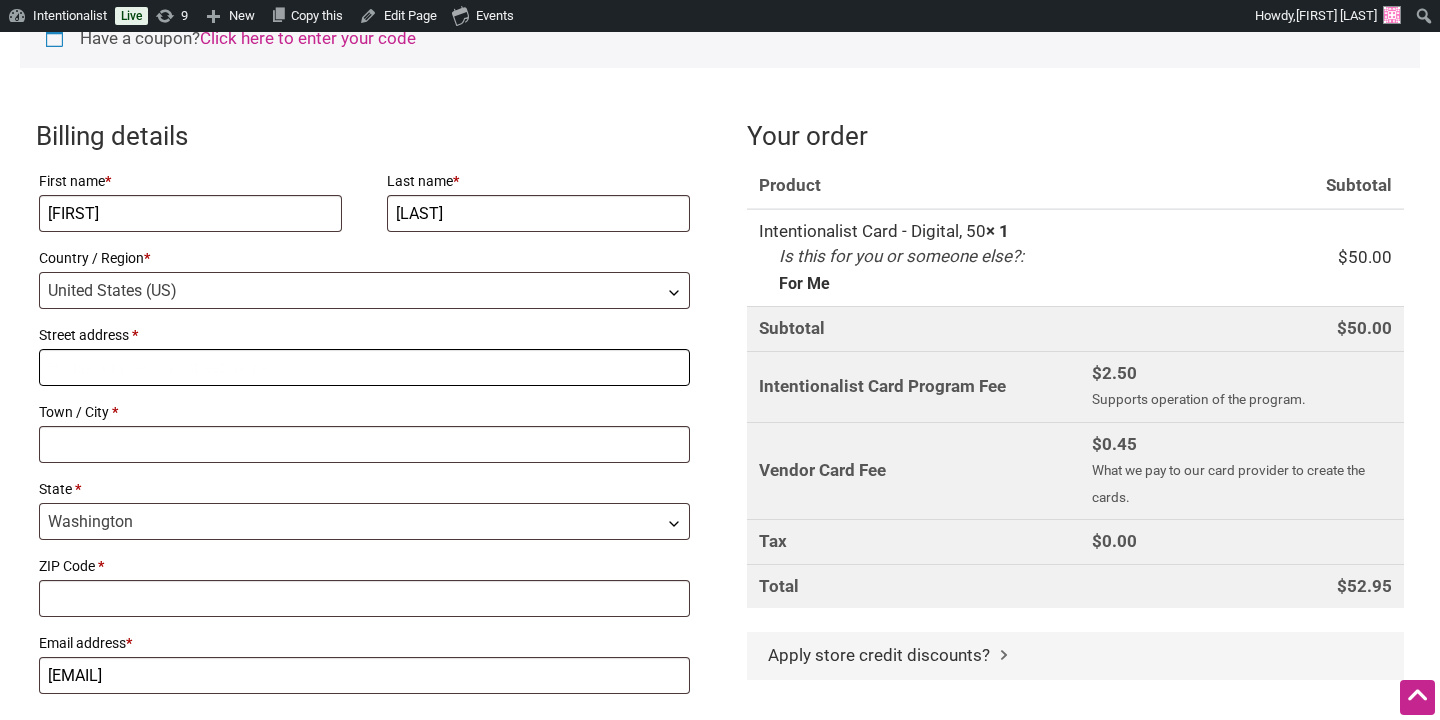 click on "Street address   *" at bounding box center (364, 367) 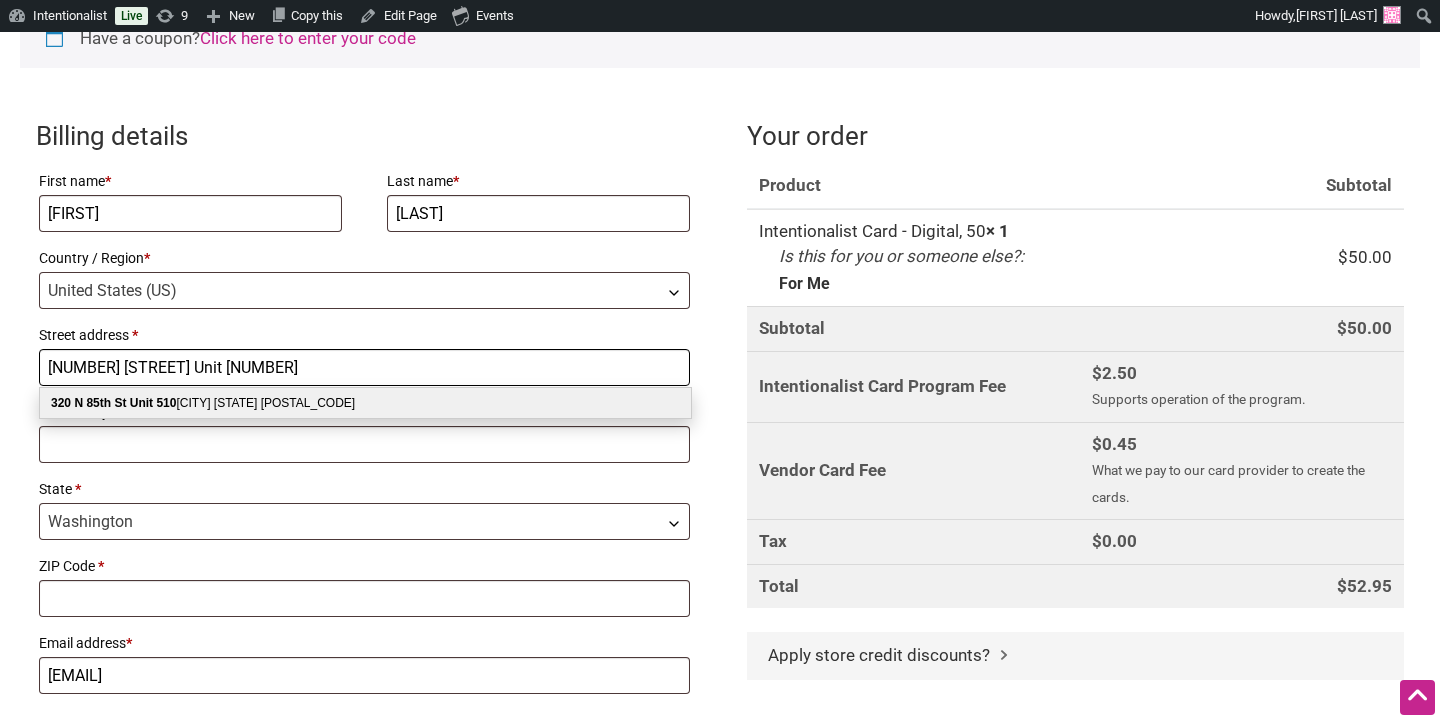 type on "320 N 85th St Unit 510" 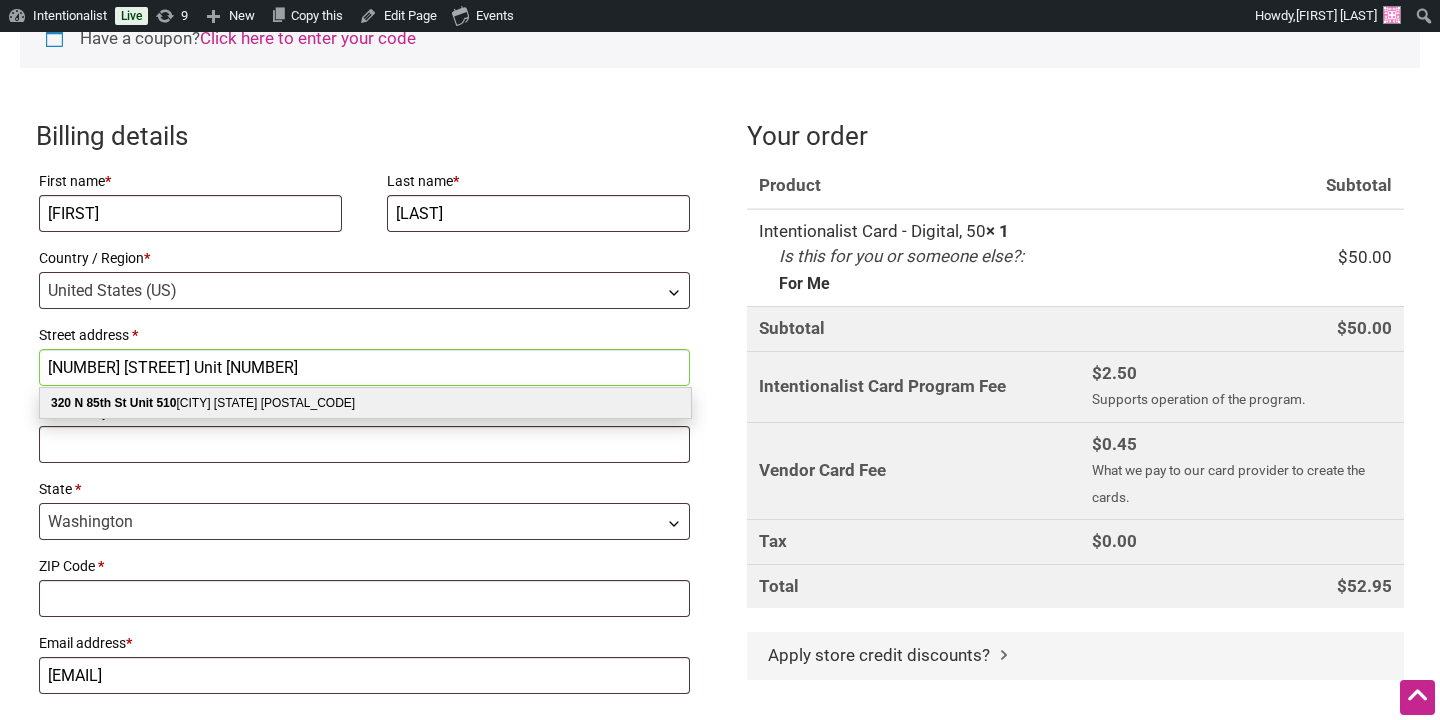 click on "320   N   85th   St   Unit   510  Seattle WA 98103-3983" at bounding box center [365, 403] 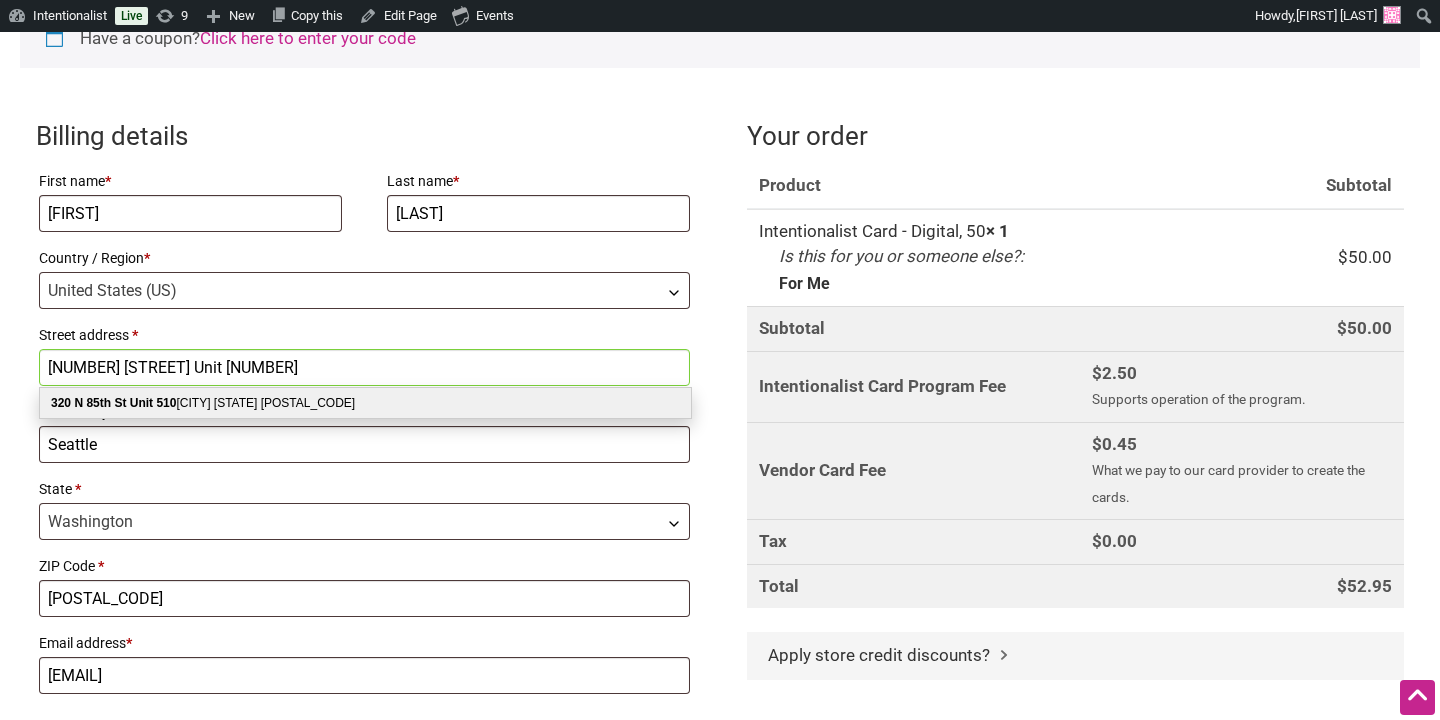 select on "WA" 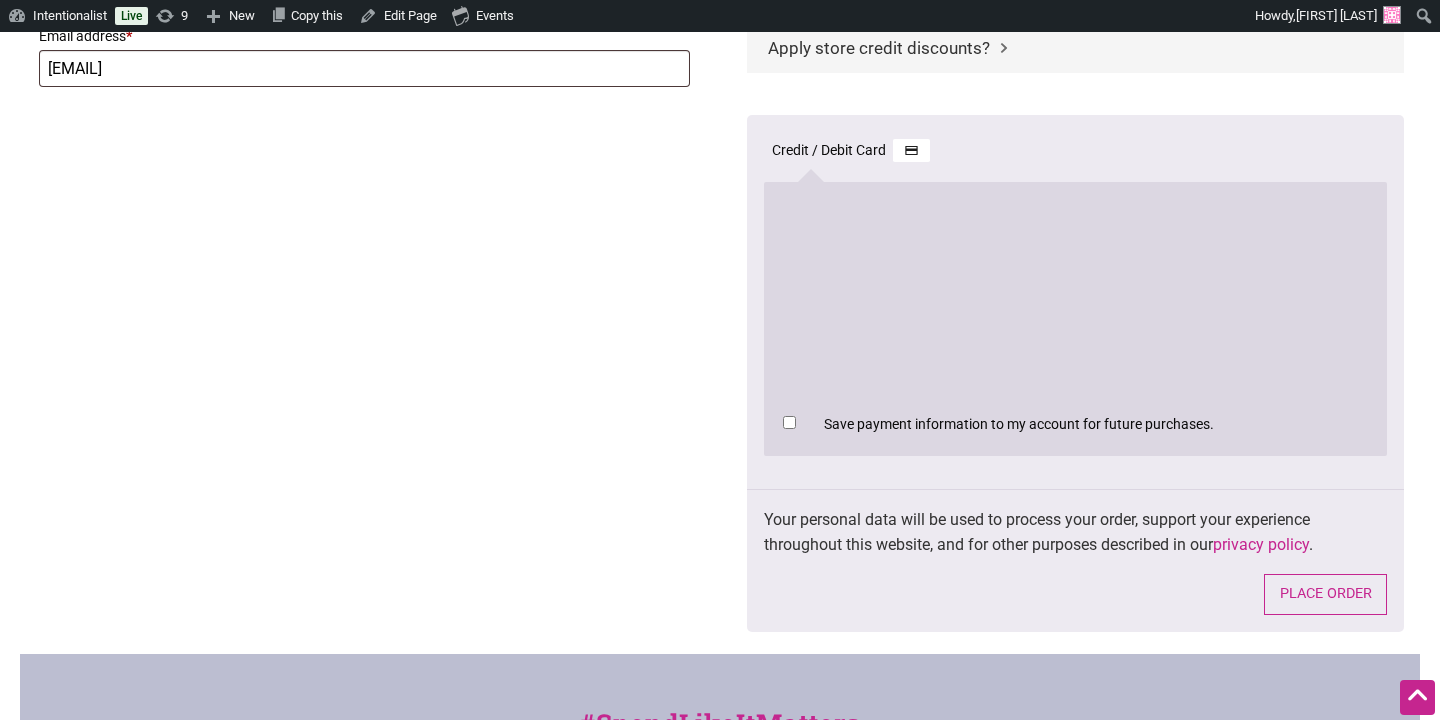 scroll, scrollTop: 1009, scrollLeft: 0, axis: vertical 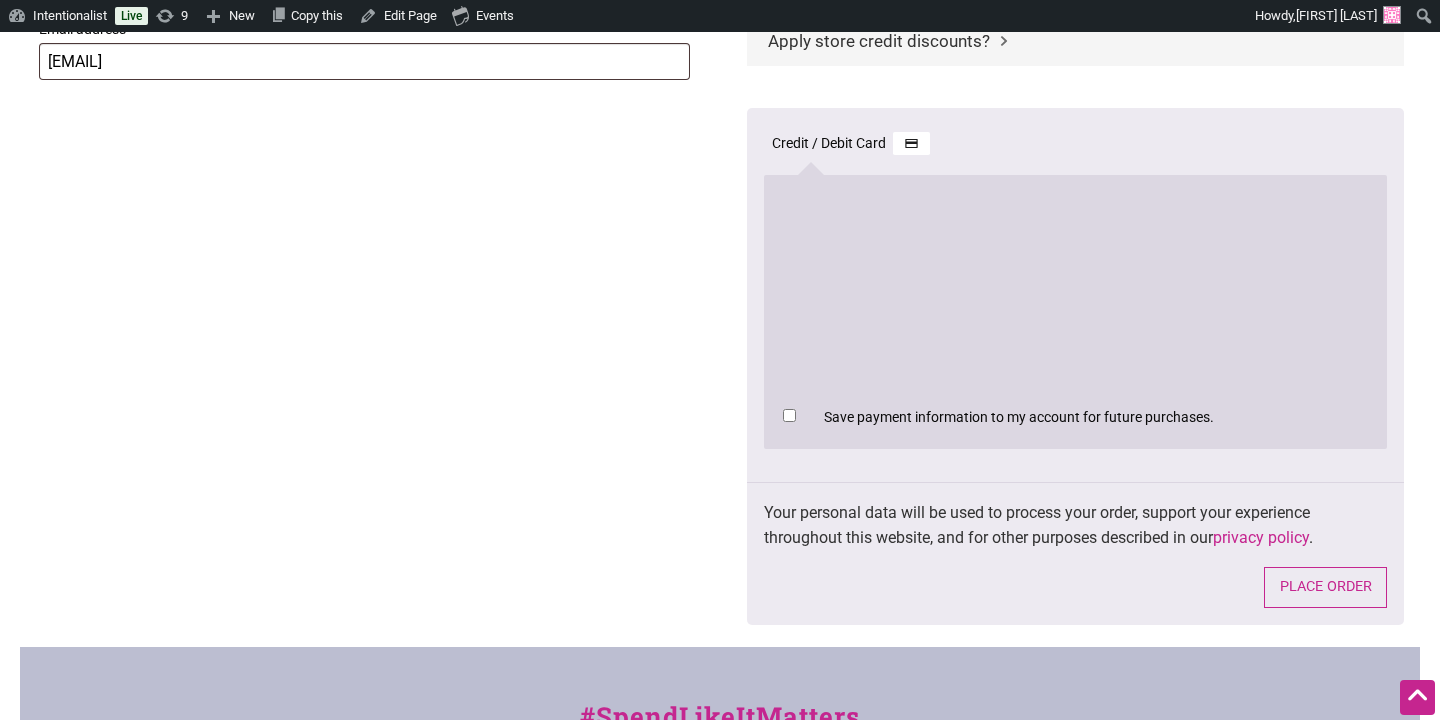 drag, startPoint x: 1298, startPoint y: 579, endPoint x: 1017, endPoint y: 431, distance: 317.5925 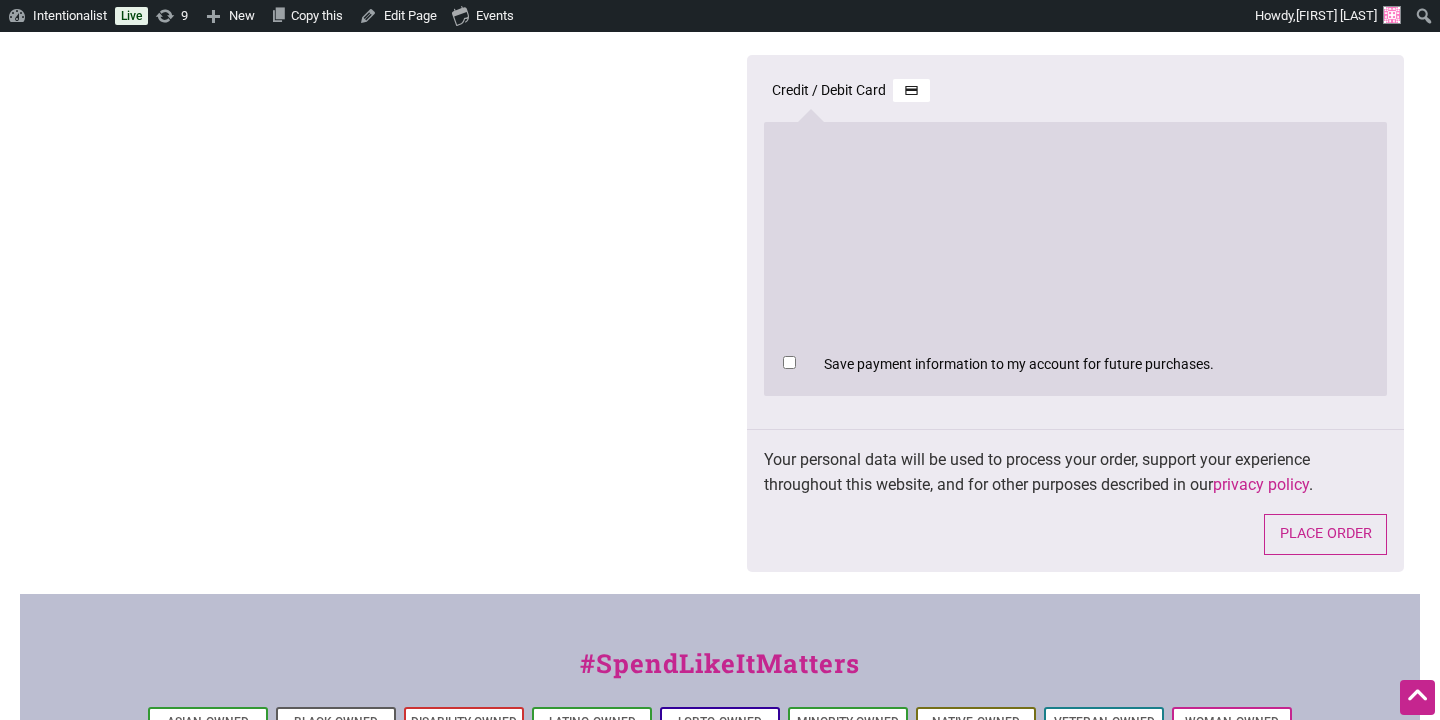 scroll, scrollTop: 1405, scrollLeft: 0, axis: vertical 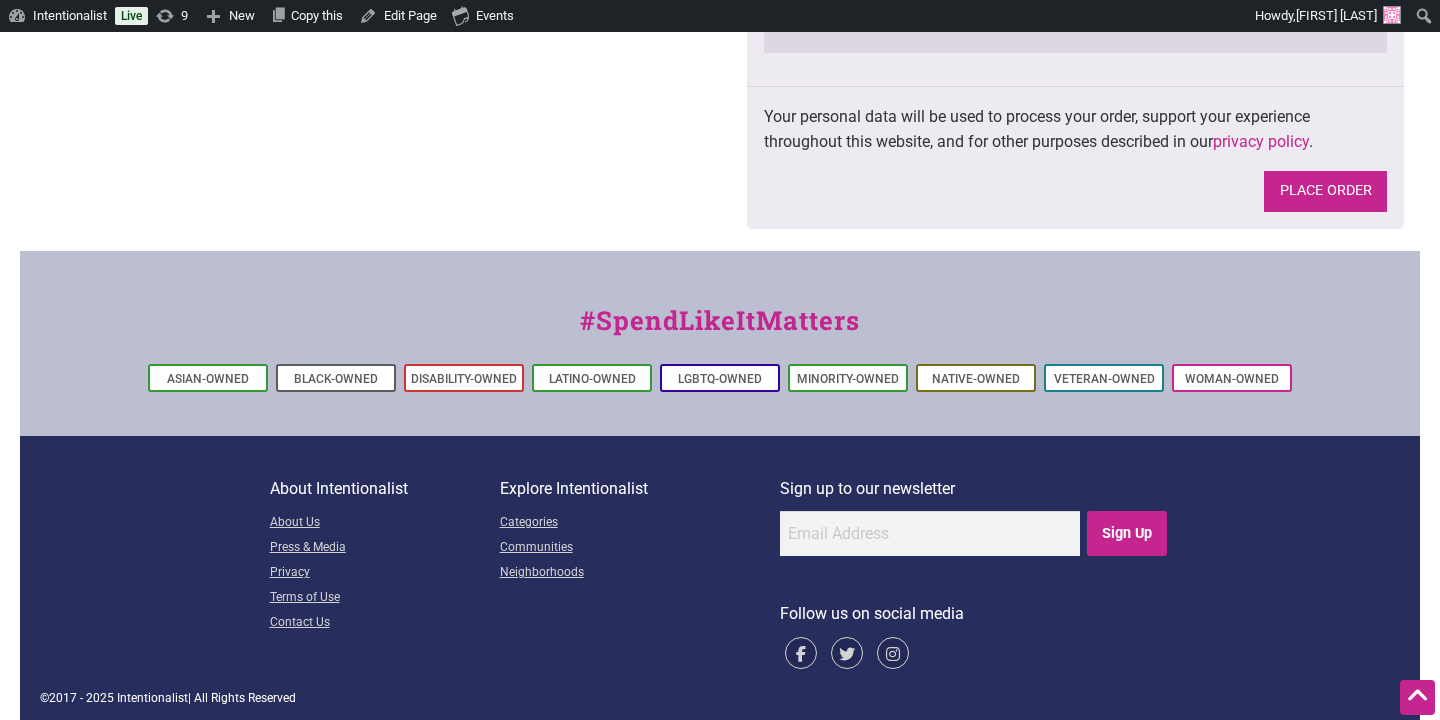 click on "Place order" at bounding box center [1325, 191] 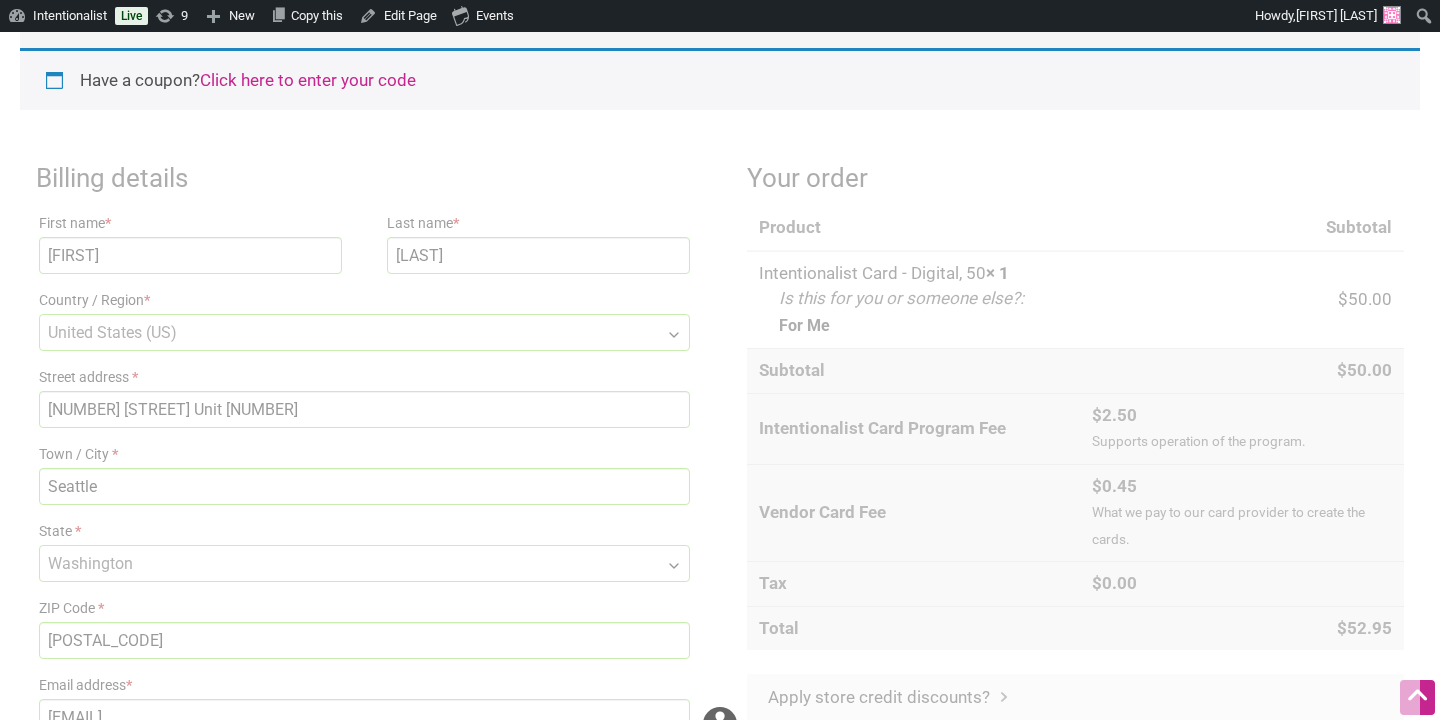scroll, scrollTop: 349, scrollLeft: 0, axis: vertical 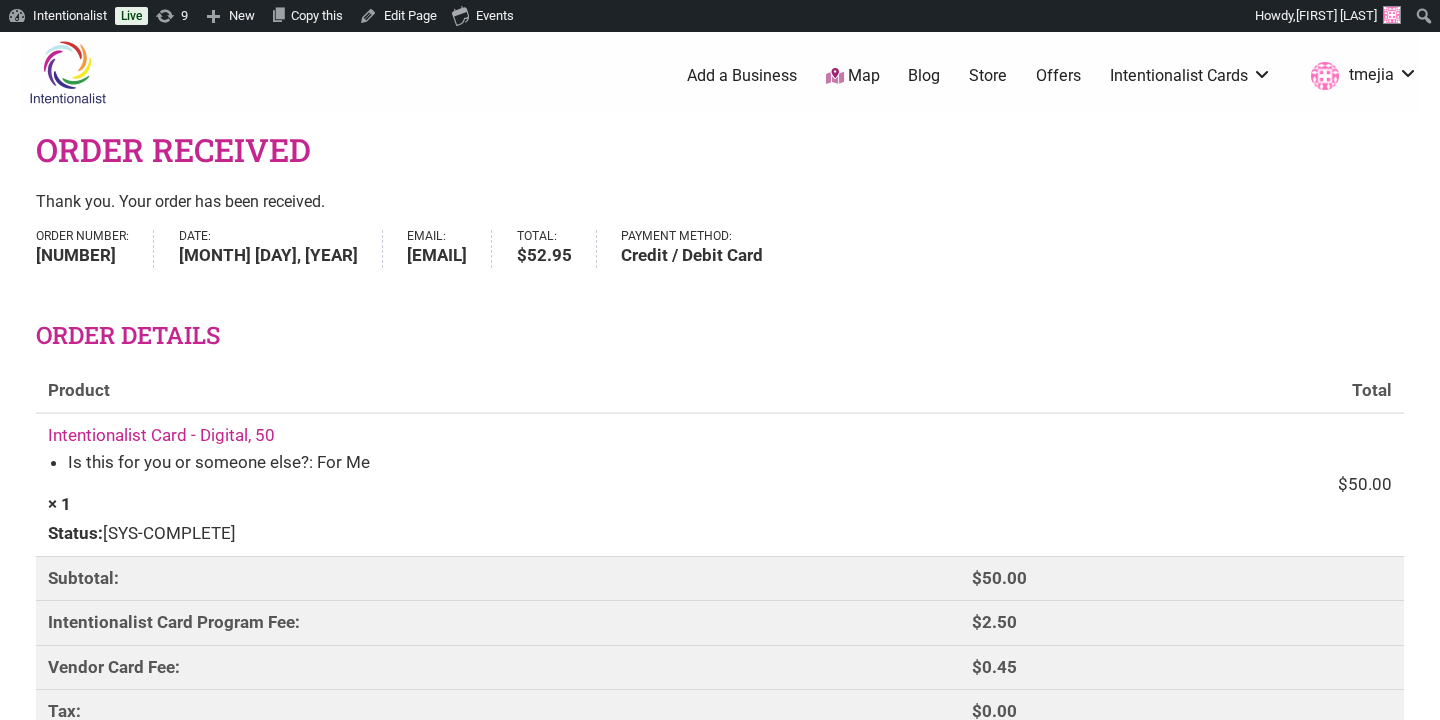 click at bounding box center [1325, 76] 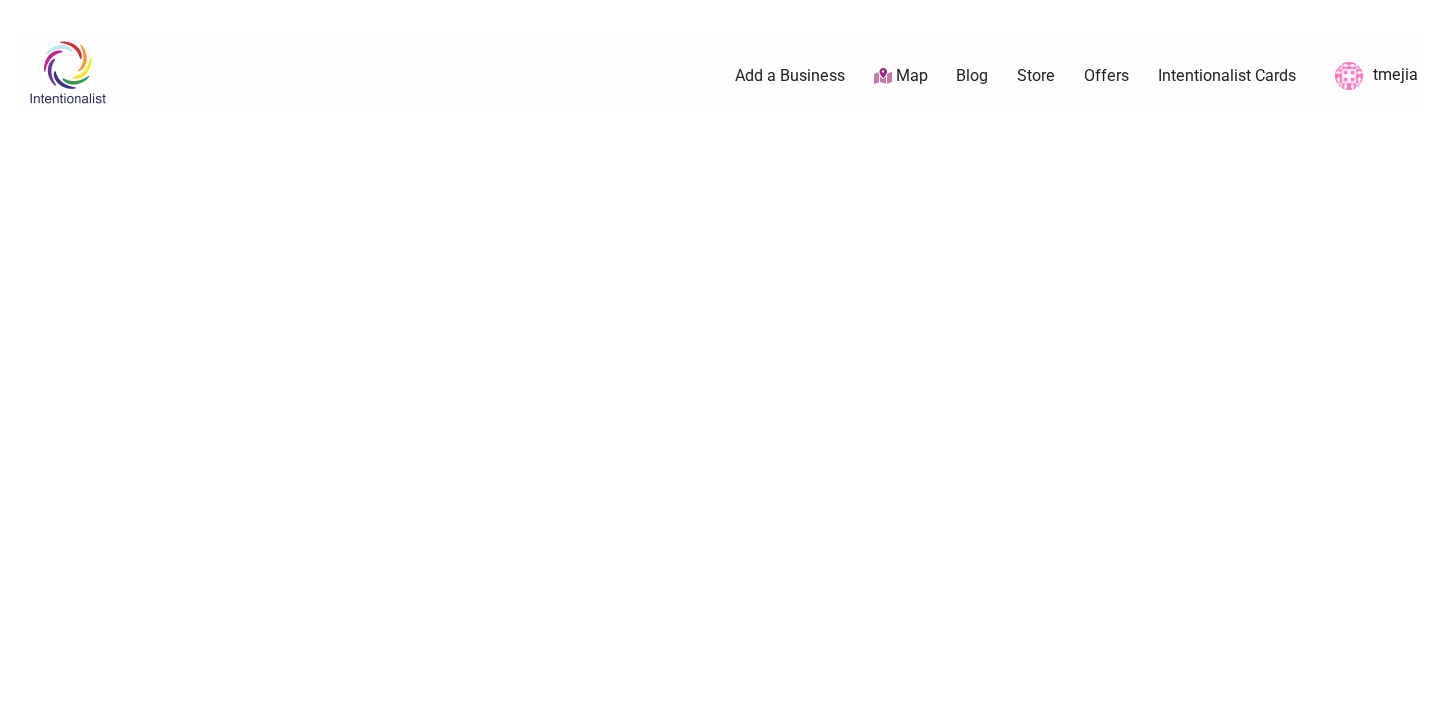 scroll, scrollTop: 0, scrollLeft: 0, axis: both 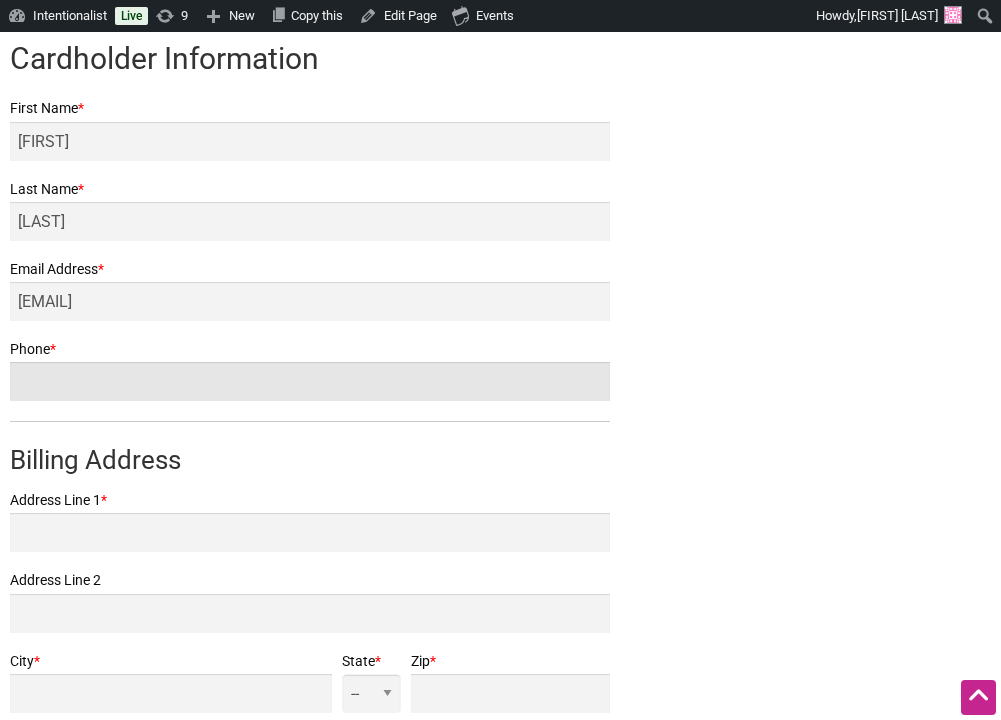 click on "Phone  *" at bounding box center (310, 381) 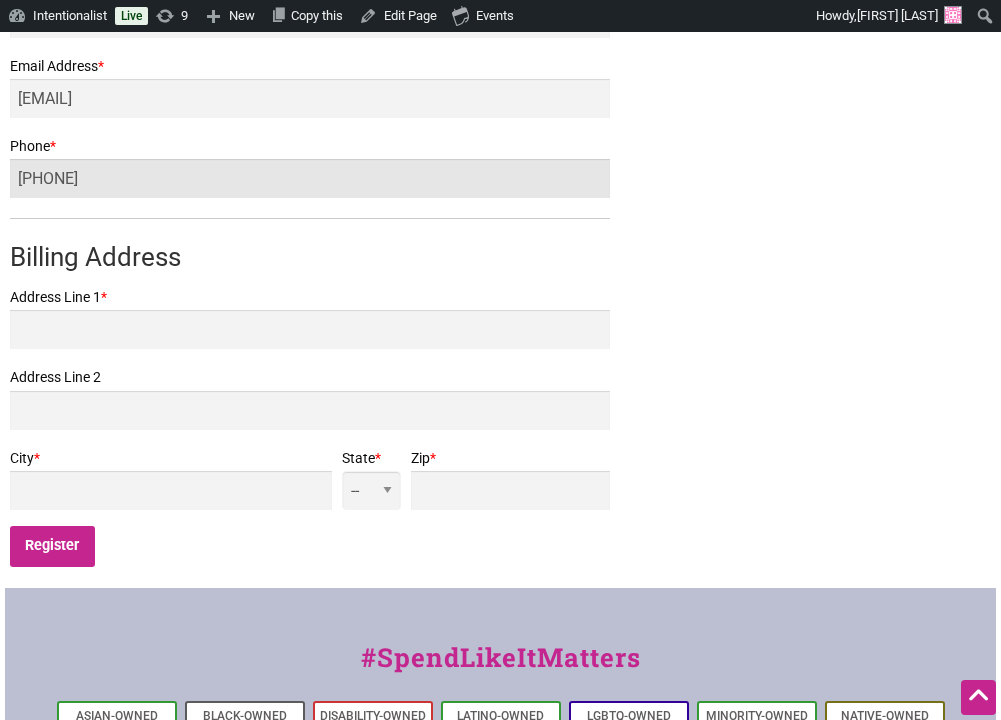scroll, scrollTop: 662, scrollLeft: 0, axis: vertical 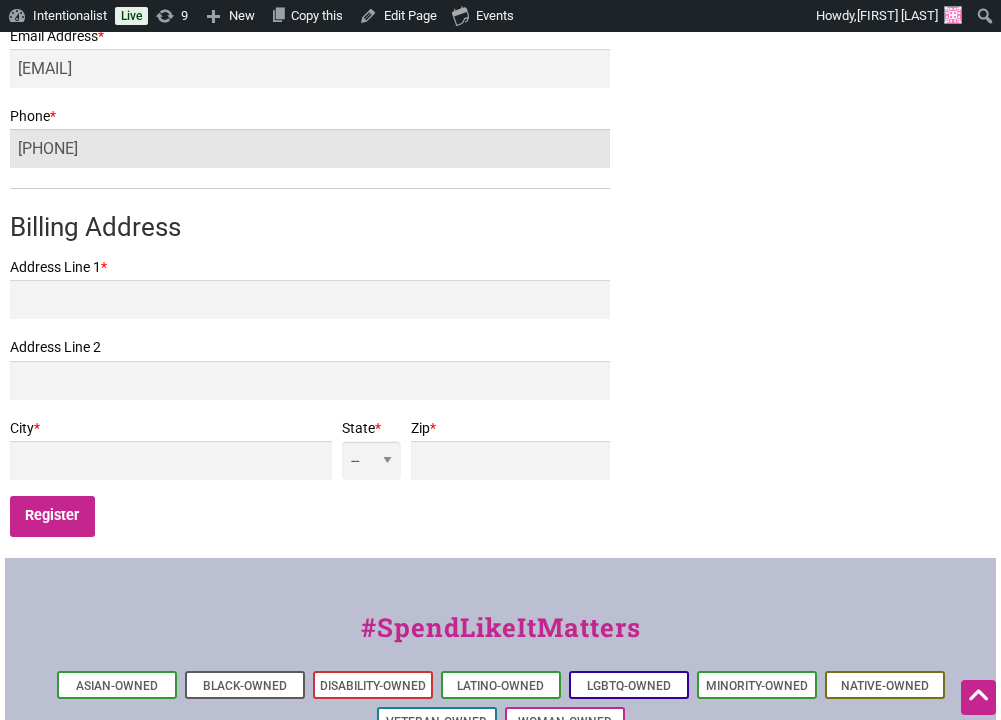 type on "2018936668" 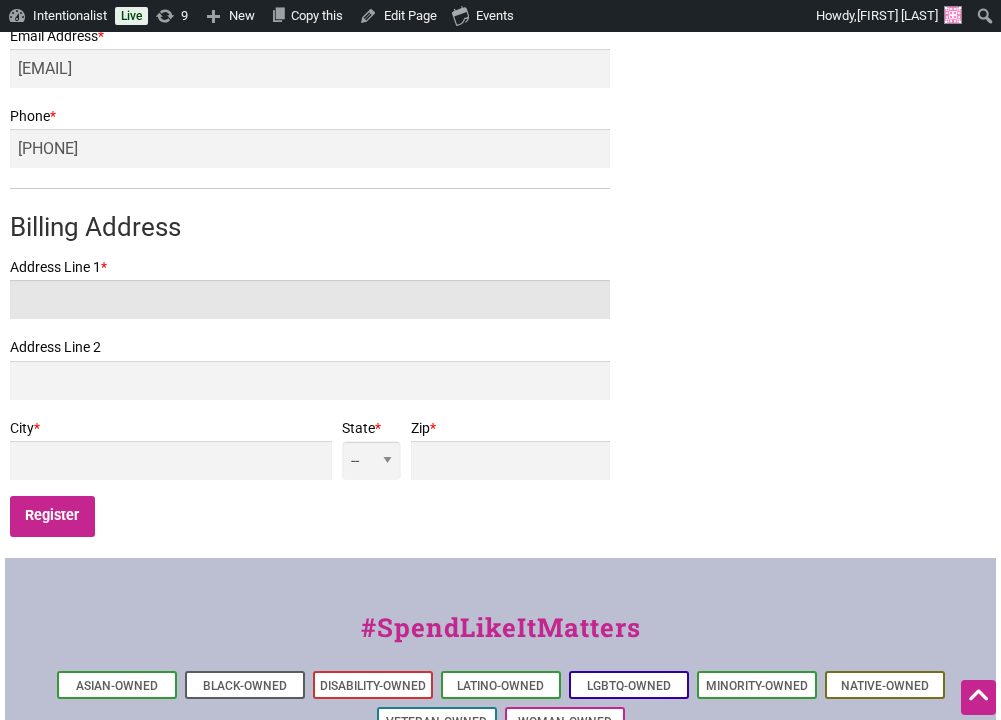 click on "Address Line 1  *" at bounding box center [310, 299] 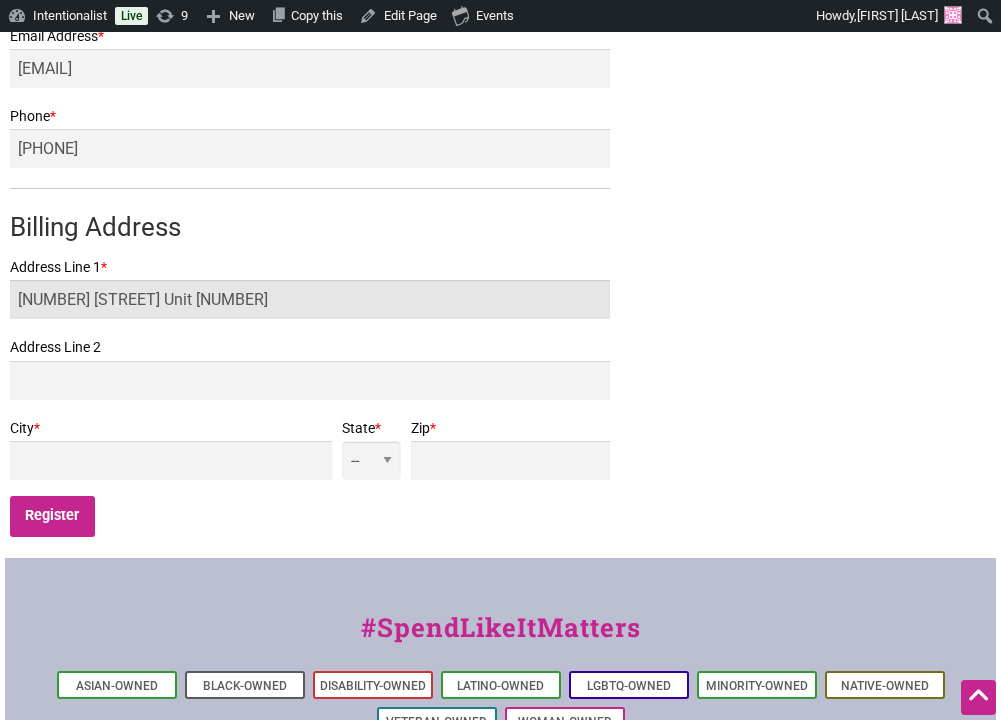 type on "310 N 85th St Unit 510" 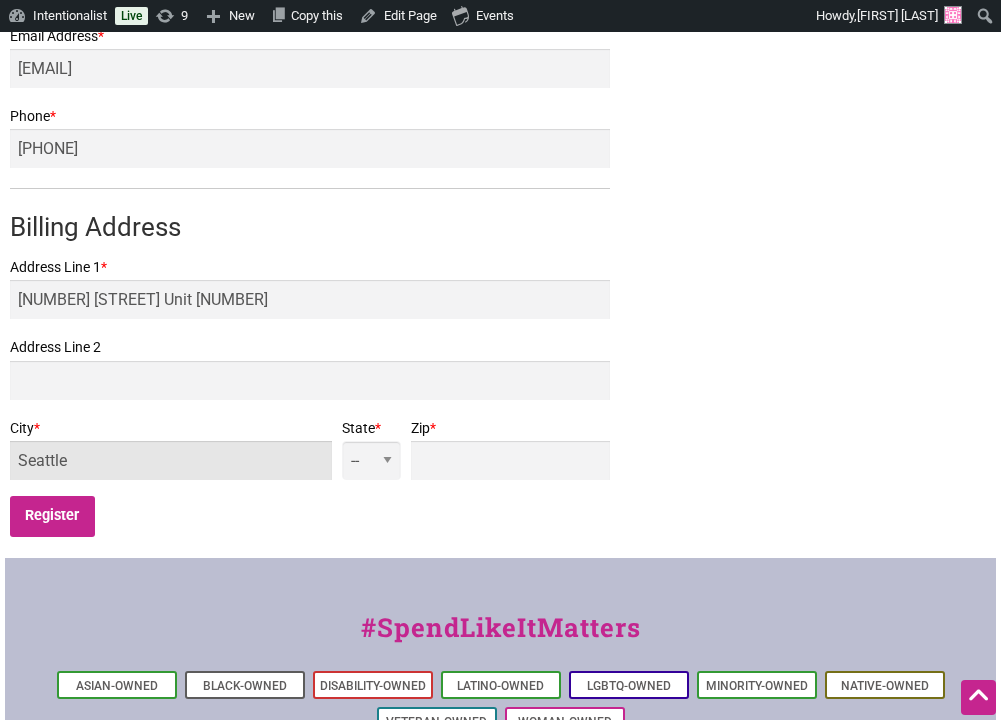 type on "Seattle" 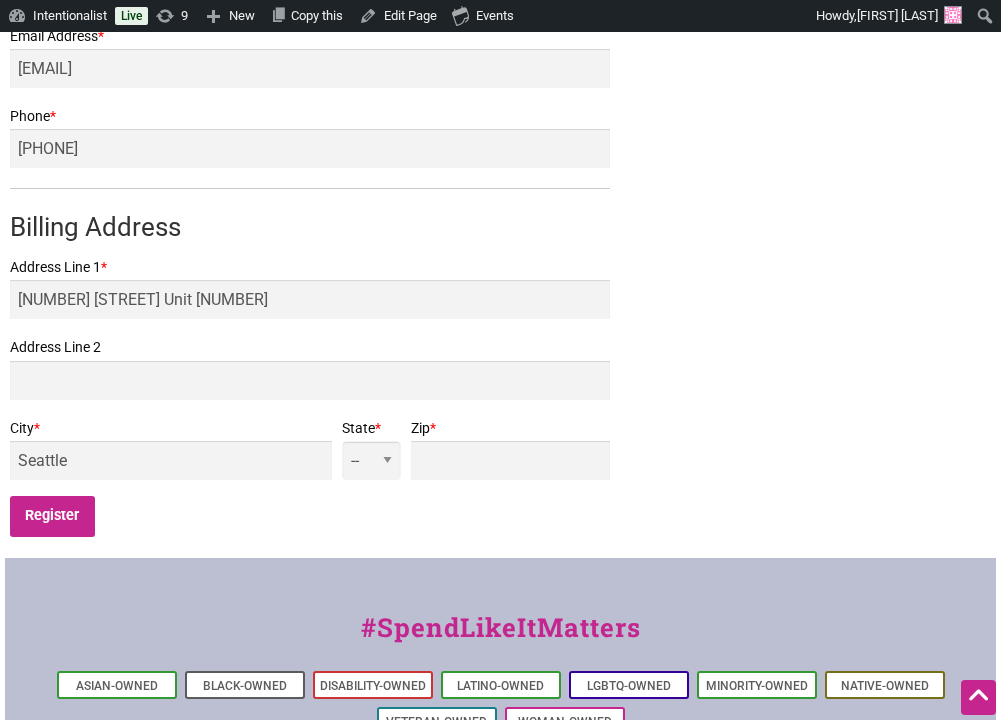 click on "--
AL
AK
AZ
AR
CA
CO
CT
DE
DC
FL
GA
HI
ID
IL
IN
IA
KS
KY
LA
ME
MD
MA
MI
MN
MS
MO
MT
NE
NV
NH
NJ
NM
NY
NC
ND
OH
OK
OR
PA
RI" at bounding box center [371, 460] 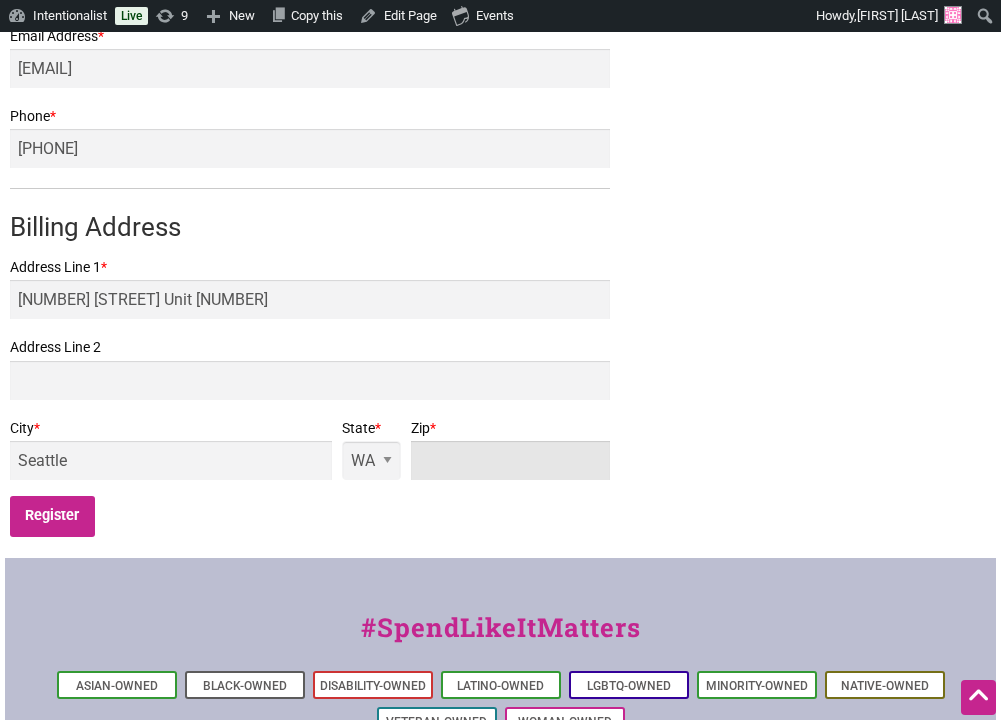 click on "Zip  *" at bounding box center (510, 460) 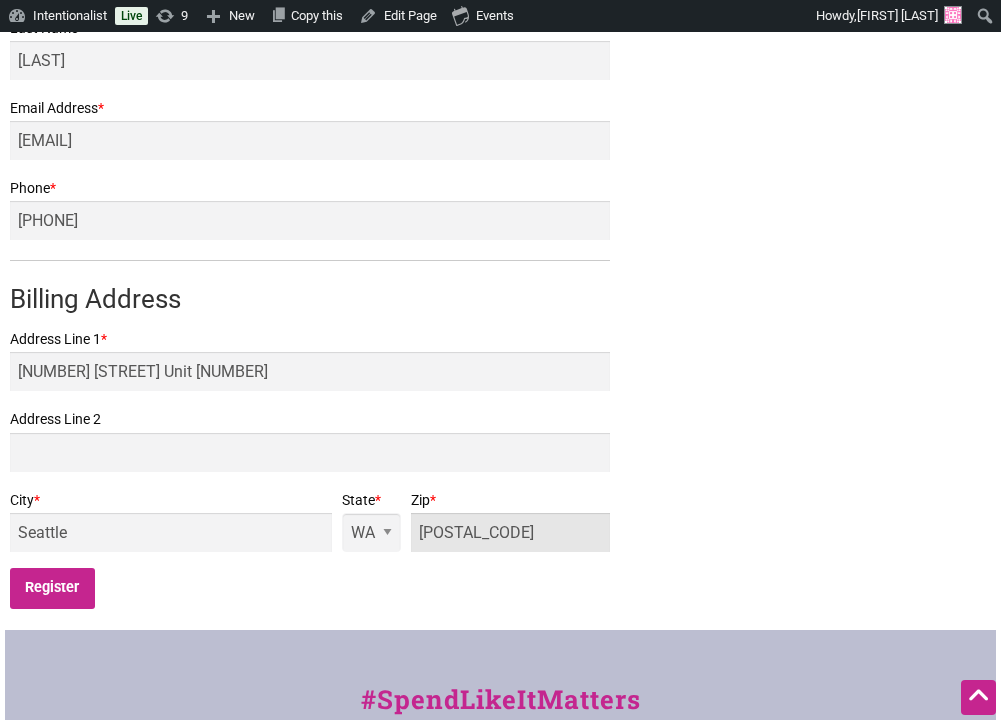 scroll, scrollTop: 596, scrollLeft: 0, axis: vertical 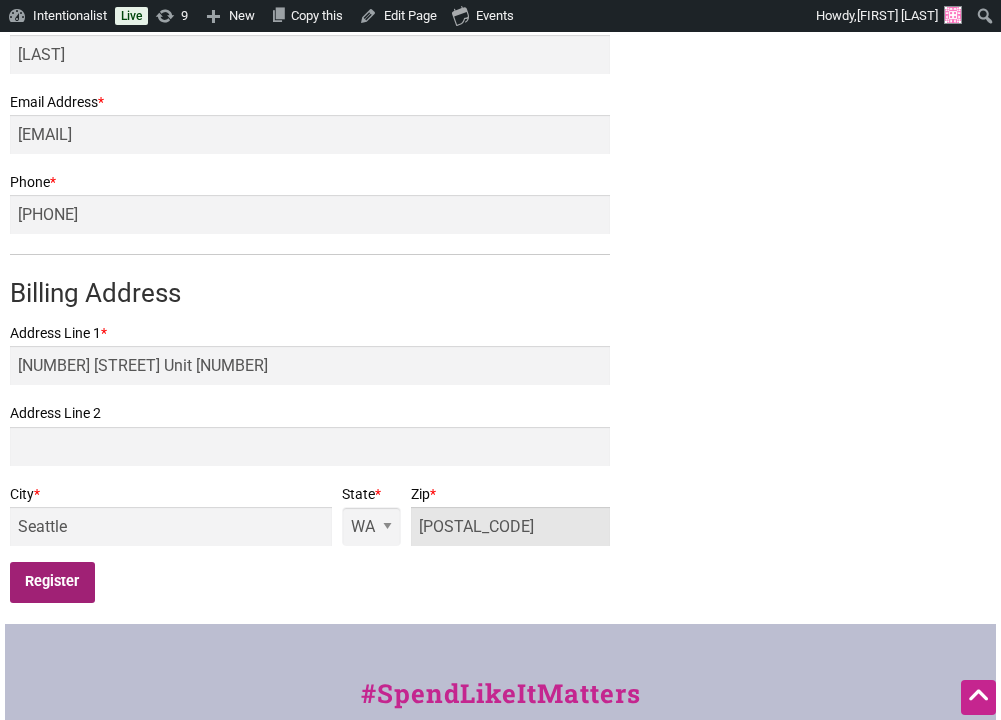type on "98103" 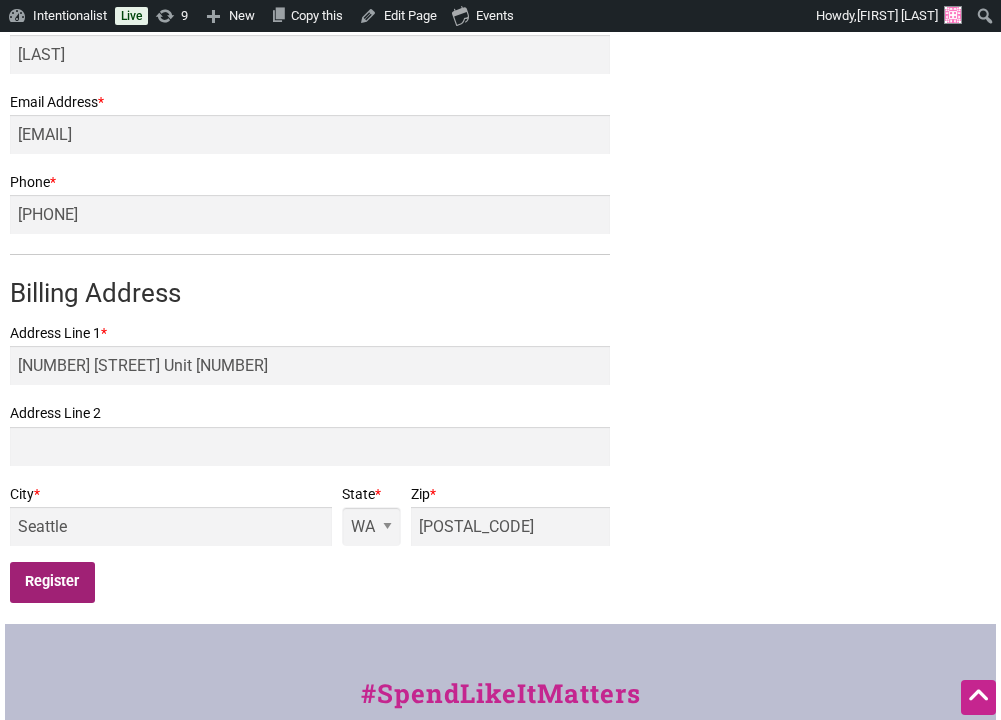 click on "Register" at bounding box center [52, 582] 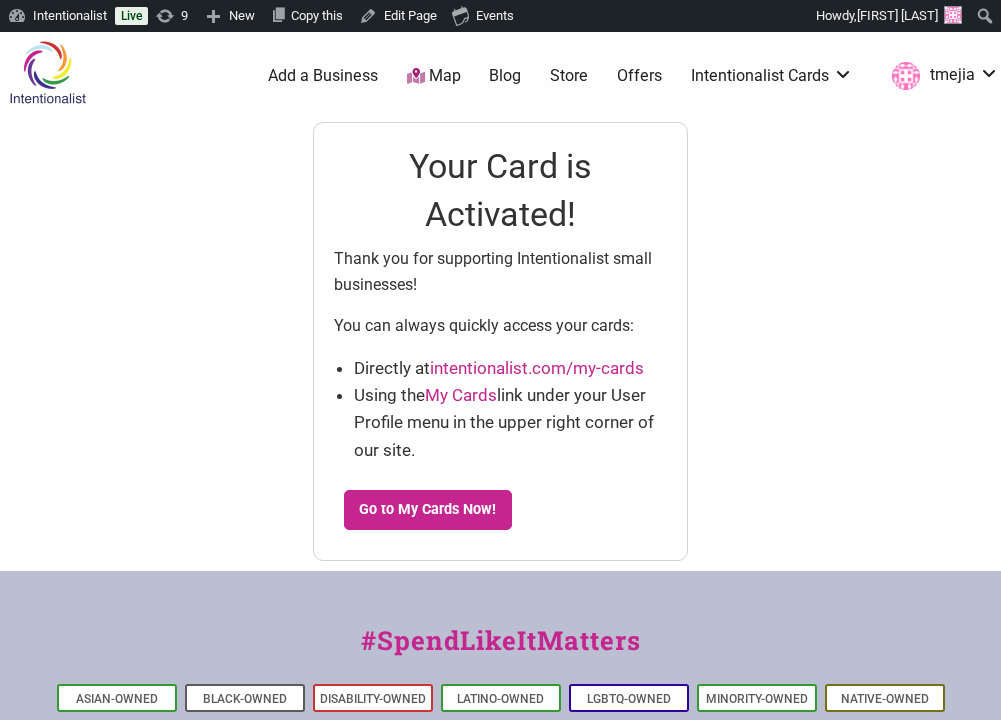 scroll, scrollTop: 0, scrollLeft: 0, axis: both 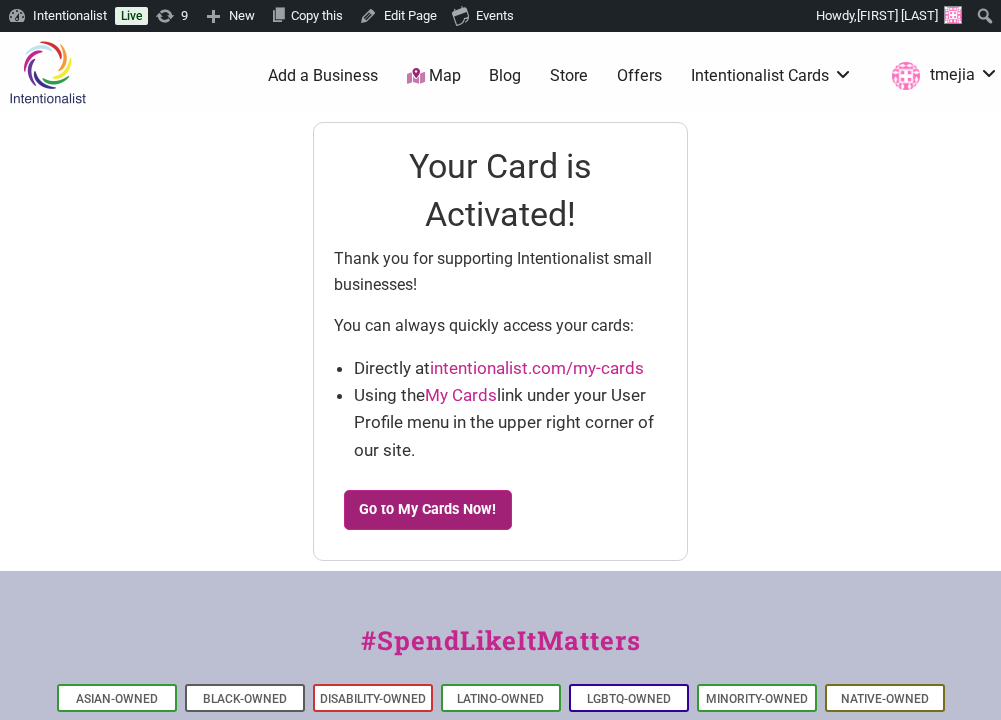 click on "Go to My Cards Now!" at bounding box center (428, 510) 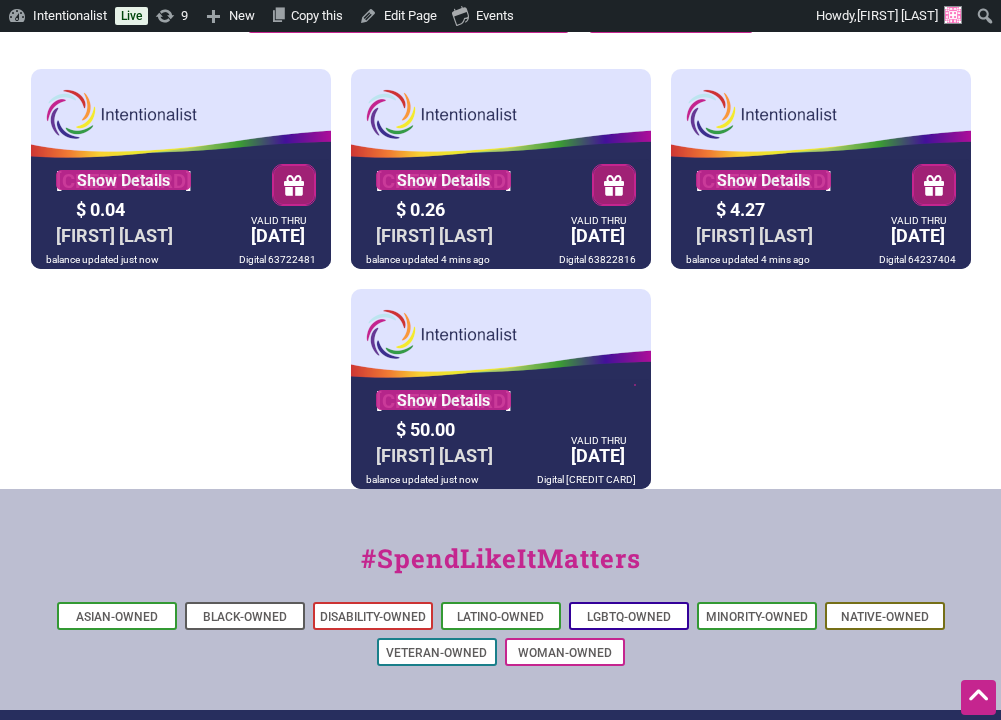 scroll, scrollTop: 0, scrollLeft: 0, axis: both 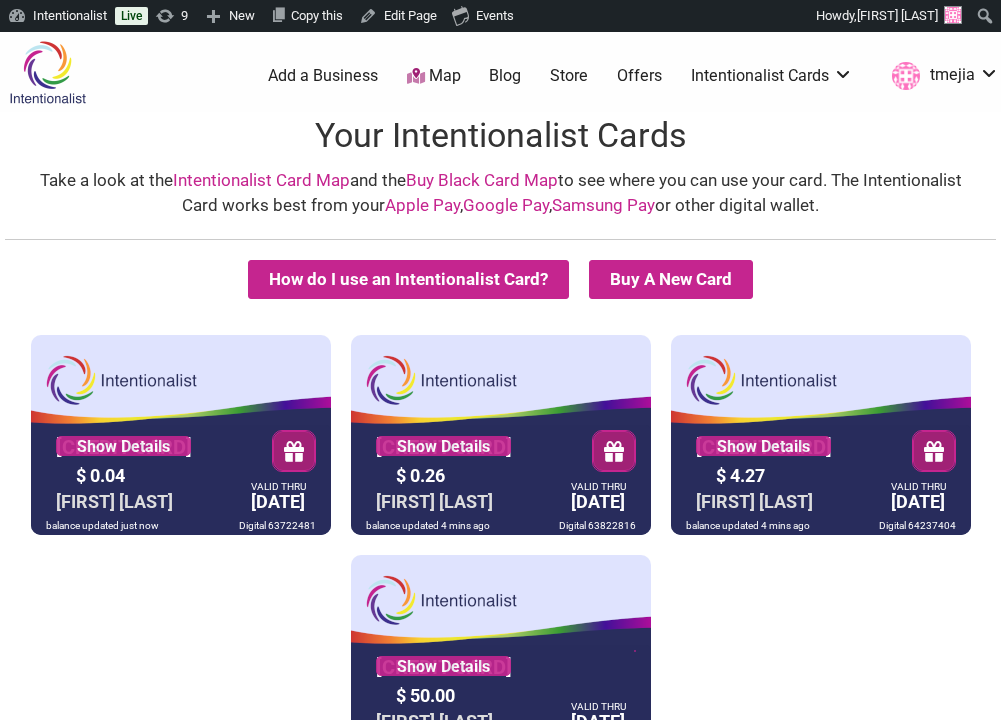 click at bounding box center [47, 72] 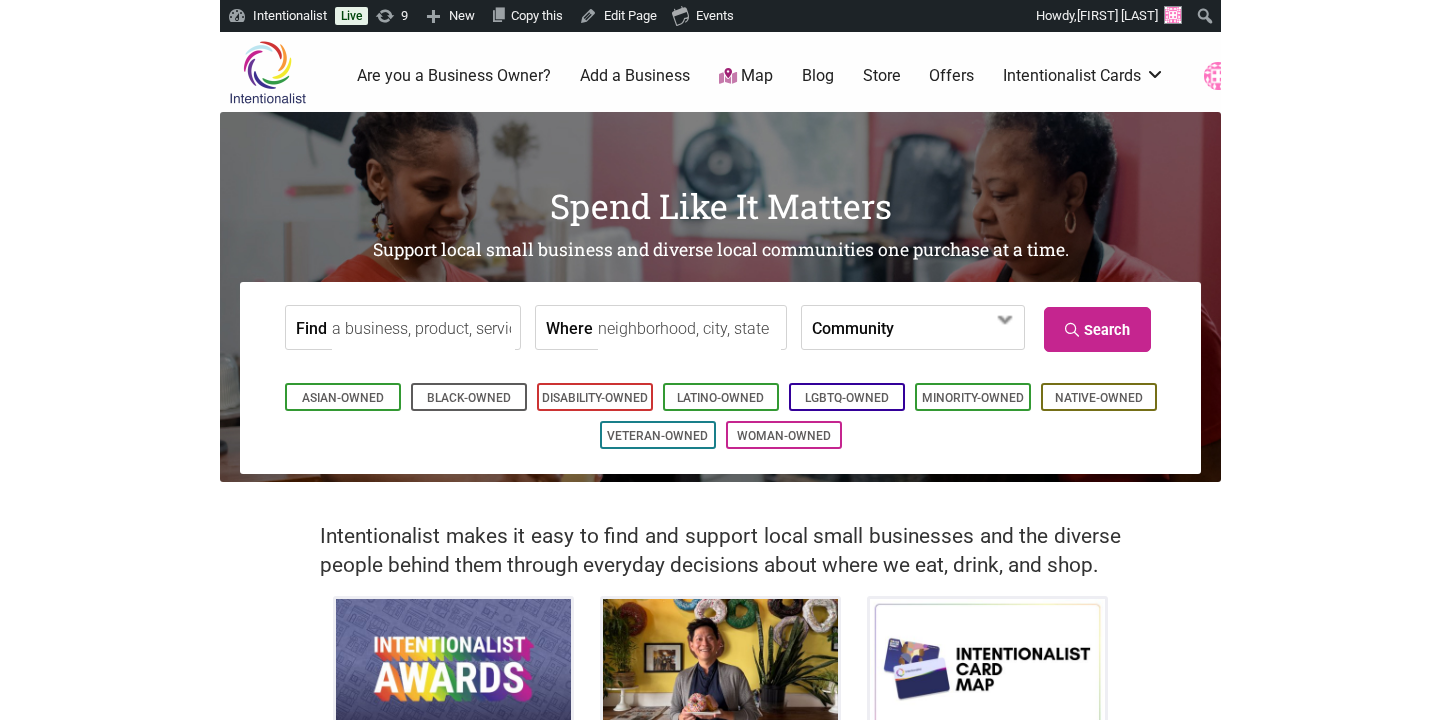 scroll, scrollTop: 0, scrollLeft: 0, axis: both 